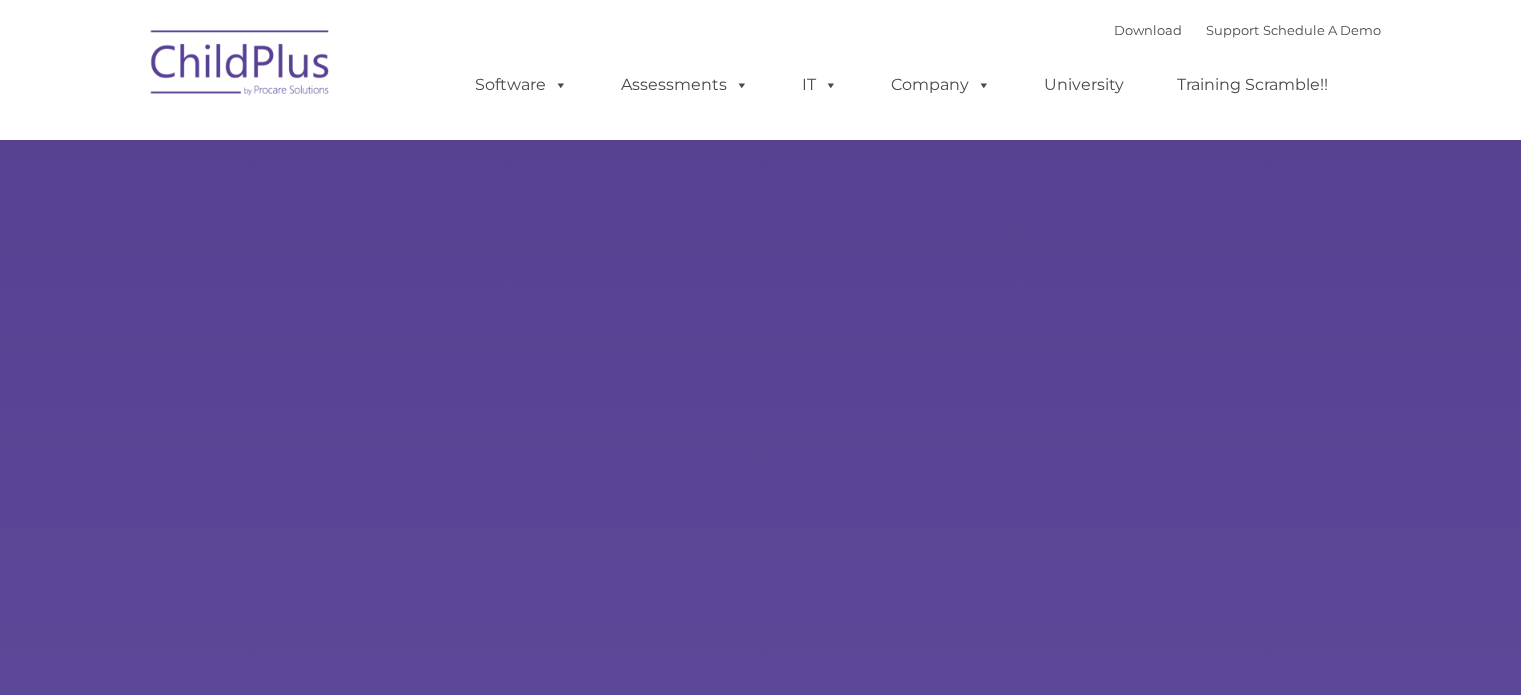 scroll, scrollTop: 0, scrollLeft: 0, axis: both 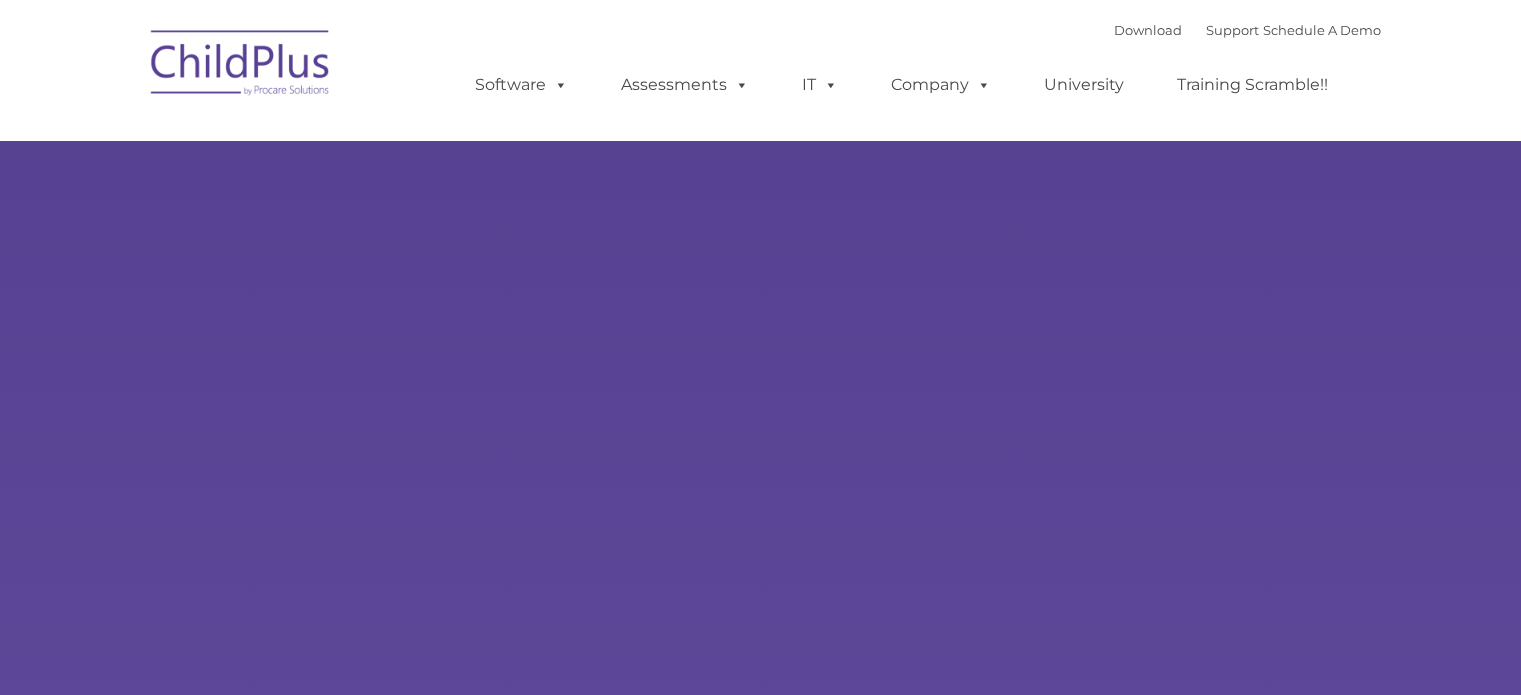 select on "MEDIUM" 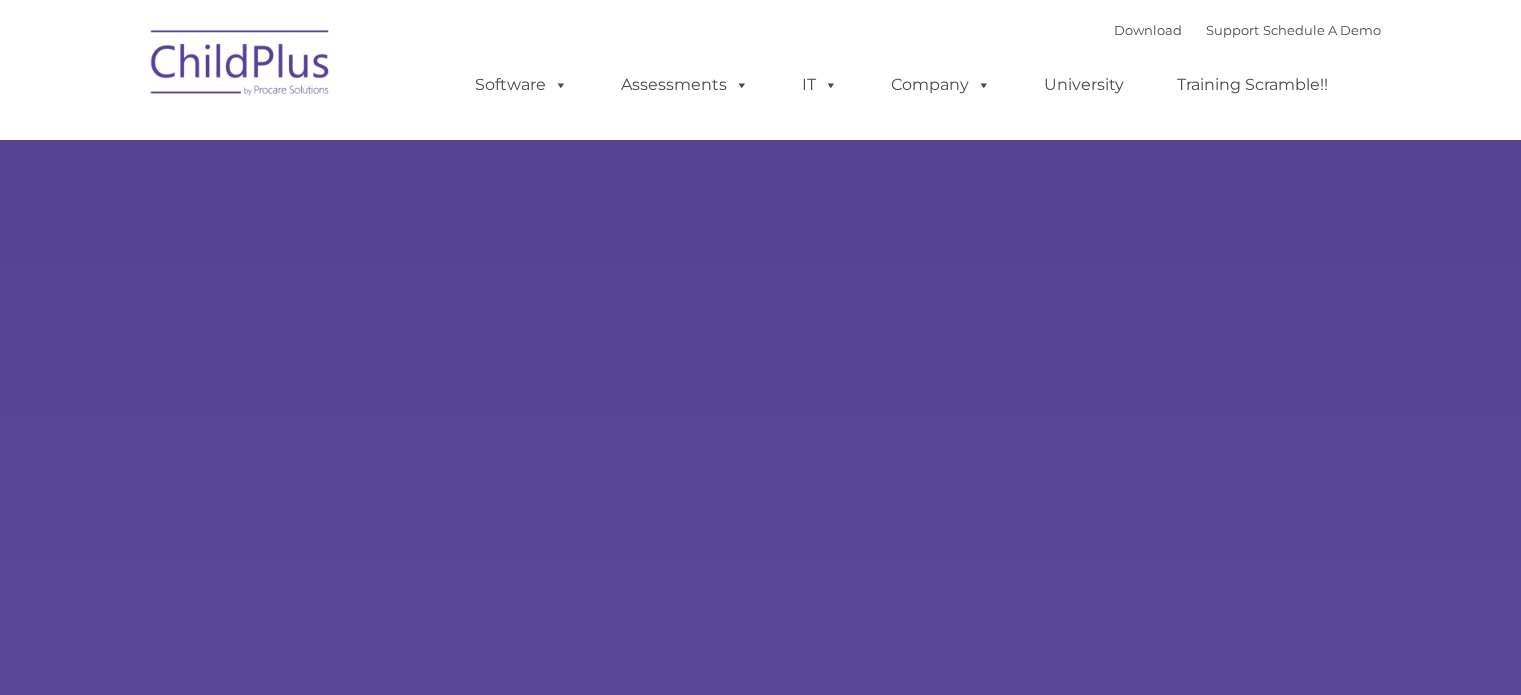 scroll, scrollTop: 0, scrollLeft: 0, axis: both 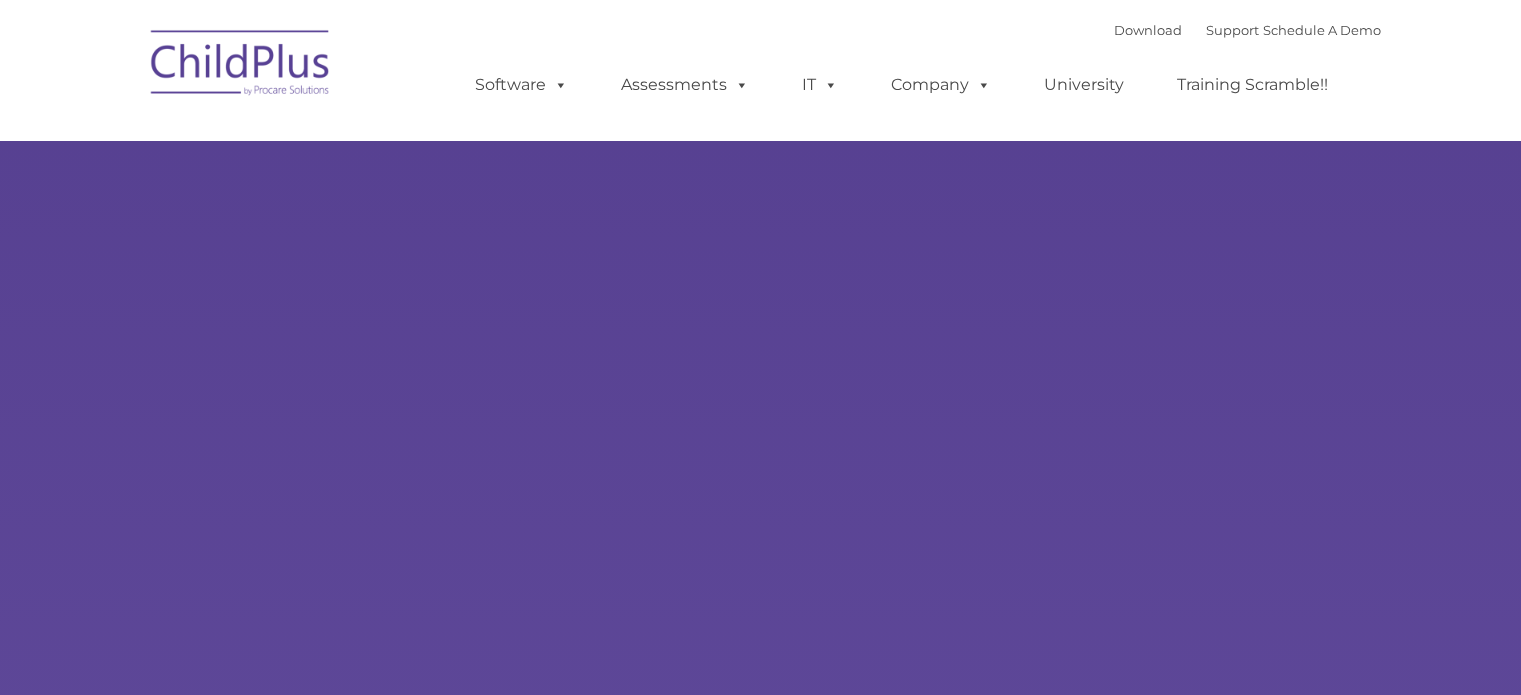 type on "" 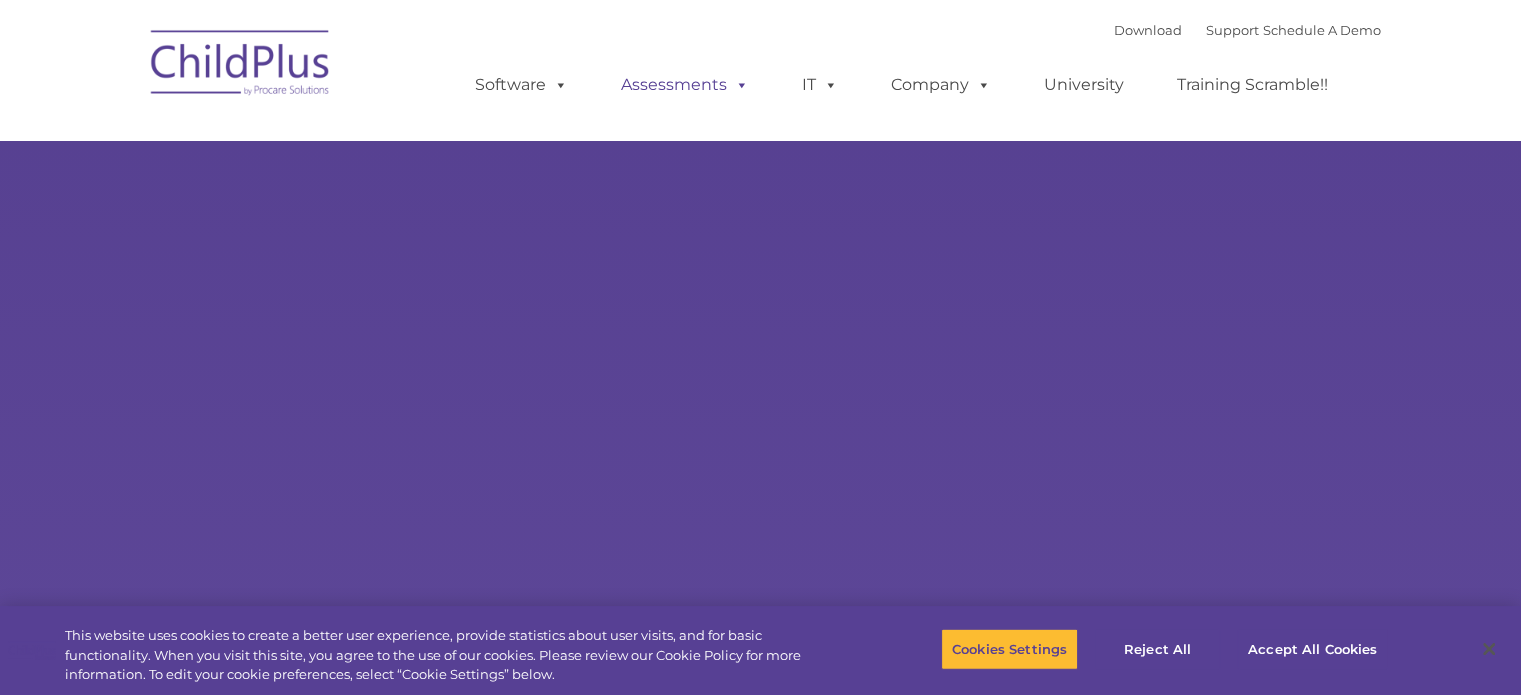 select on "MEDIUM" 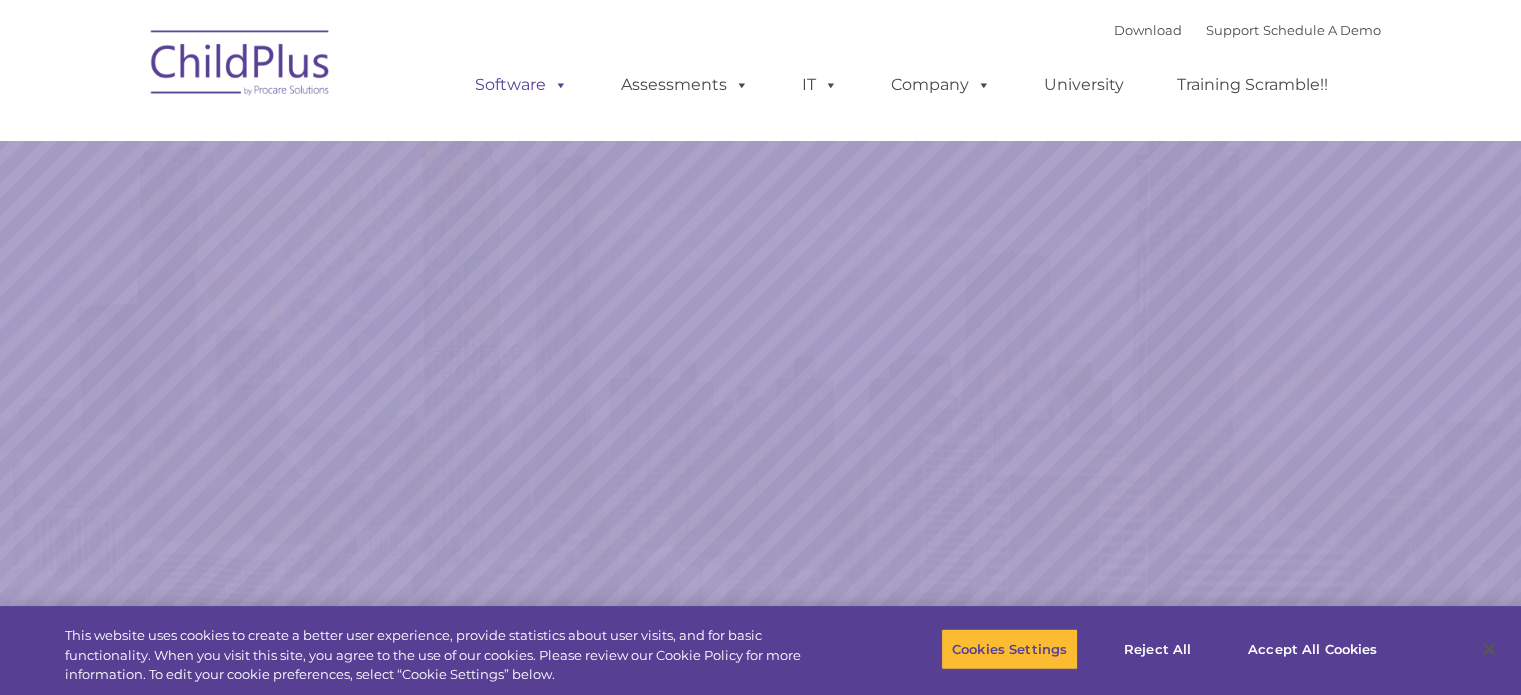 scroll, scrollTop: 0, scrollLeft: 0, axis: both 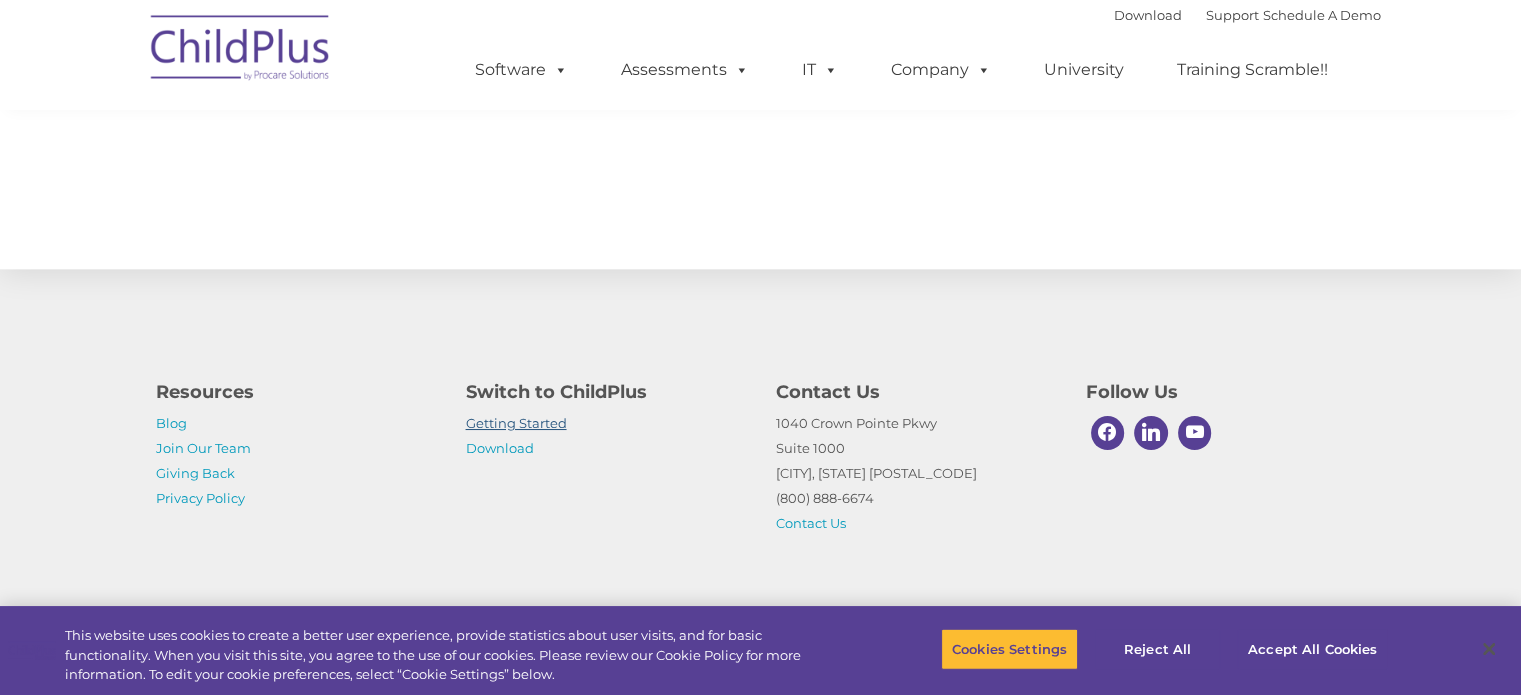 click on "Getting Started" at bounding box center (516, 423) 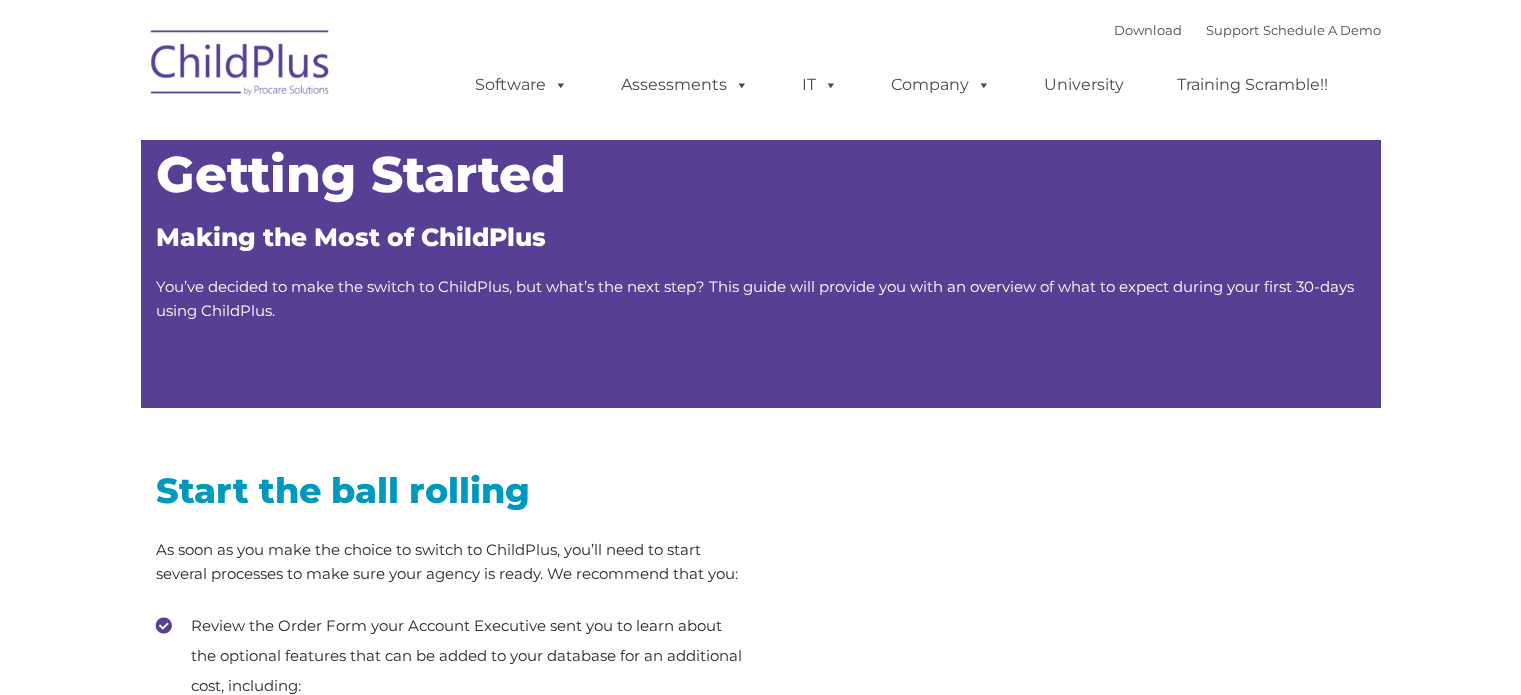 scroll, scrollTop: 0, scrollLeft: 0, axis: both 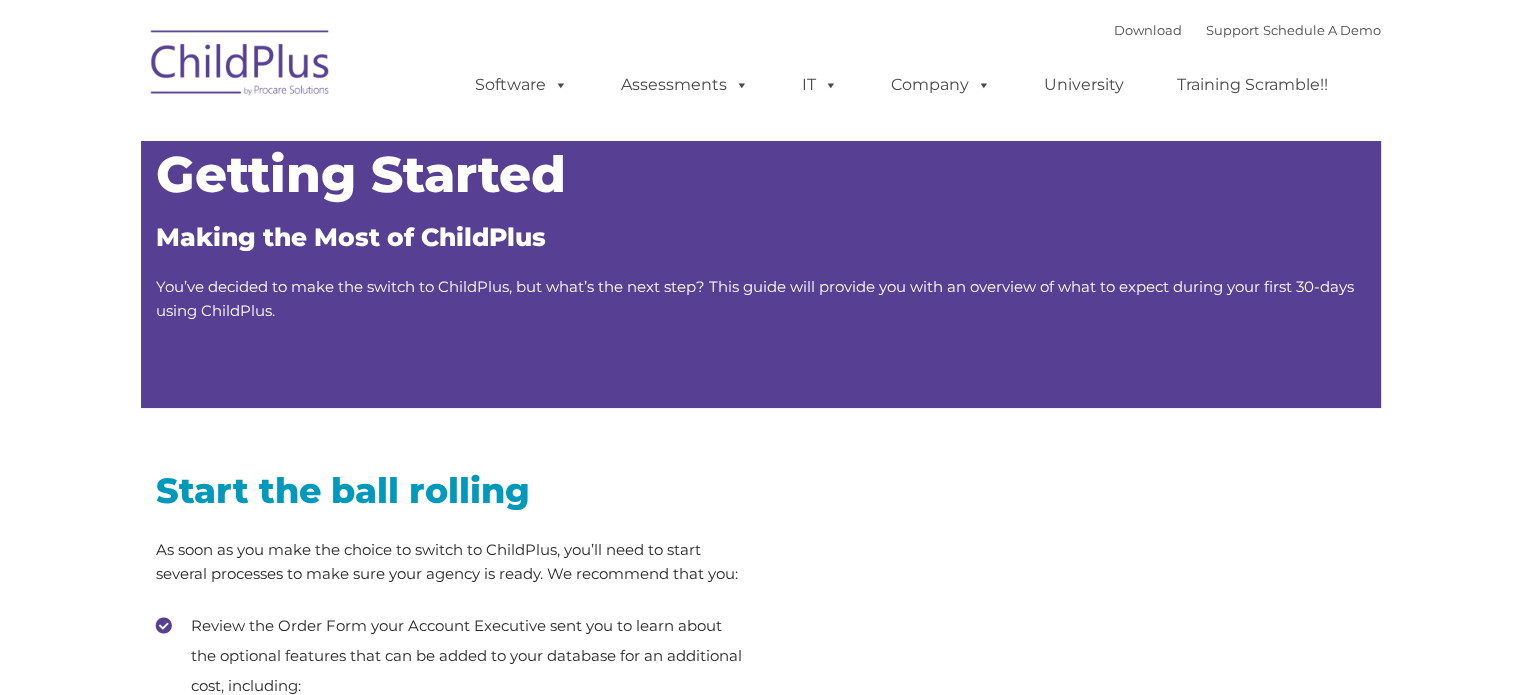 type on "" 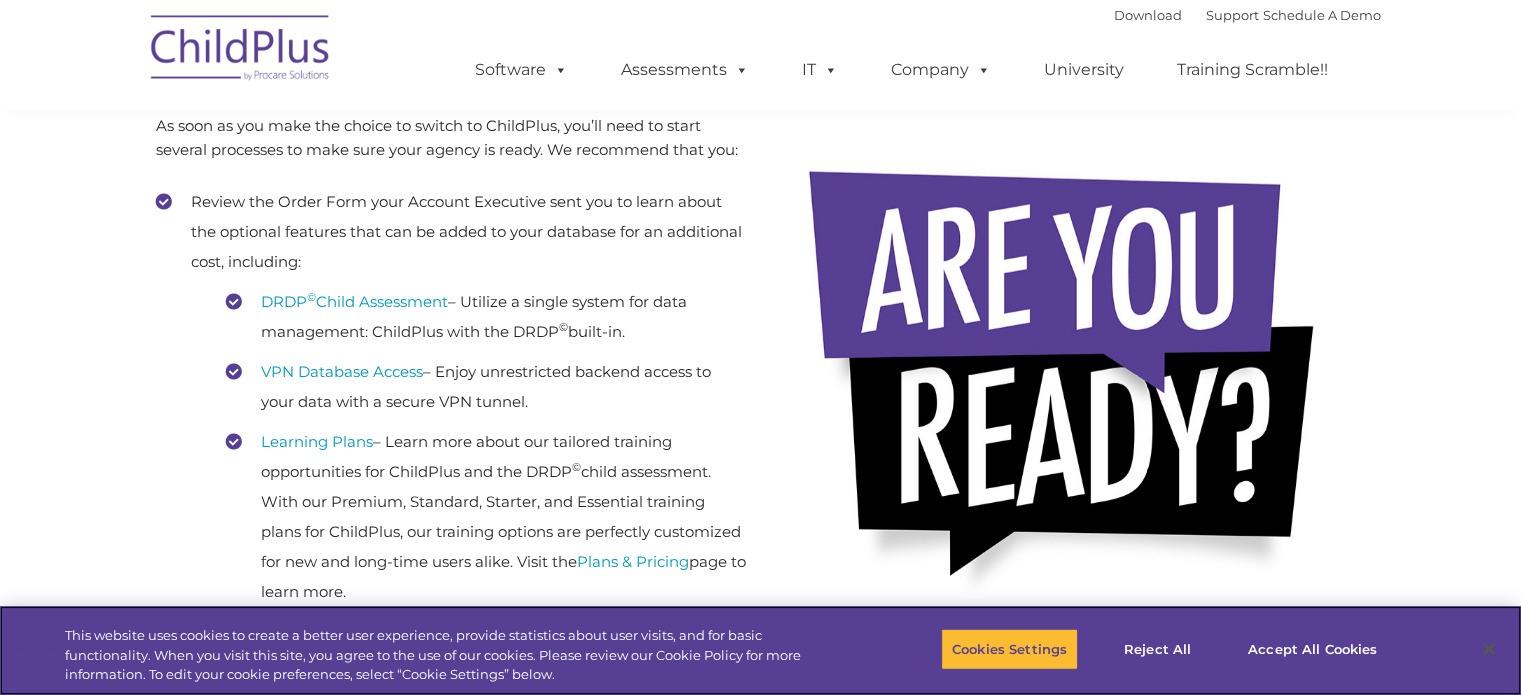 scroll, scrollTop: 0, scrollLeft: 0, axis: both 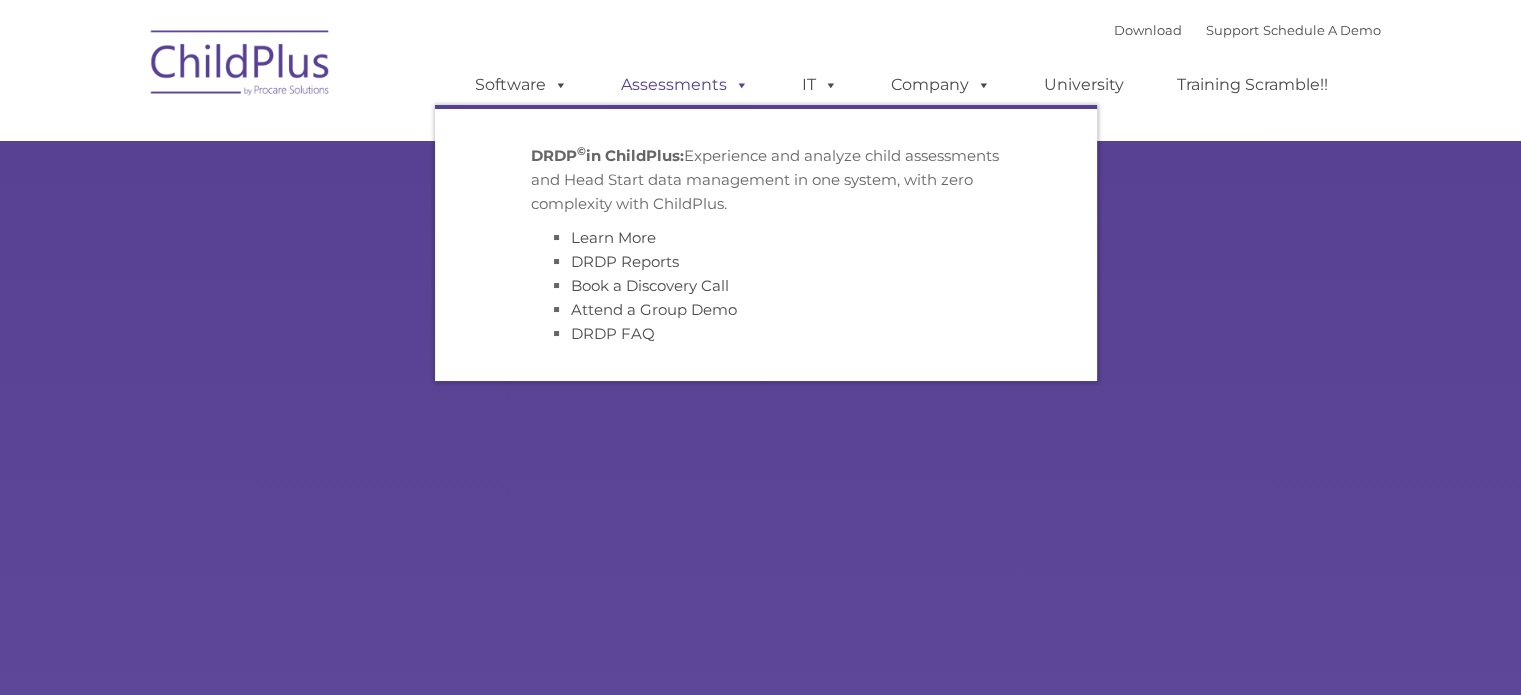 type on "" 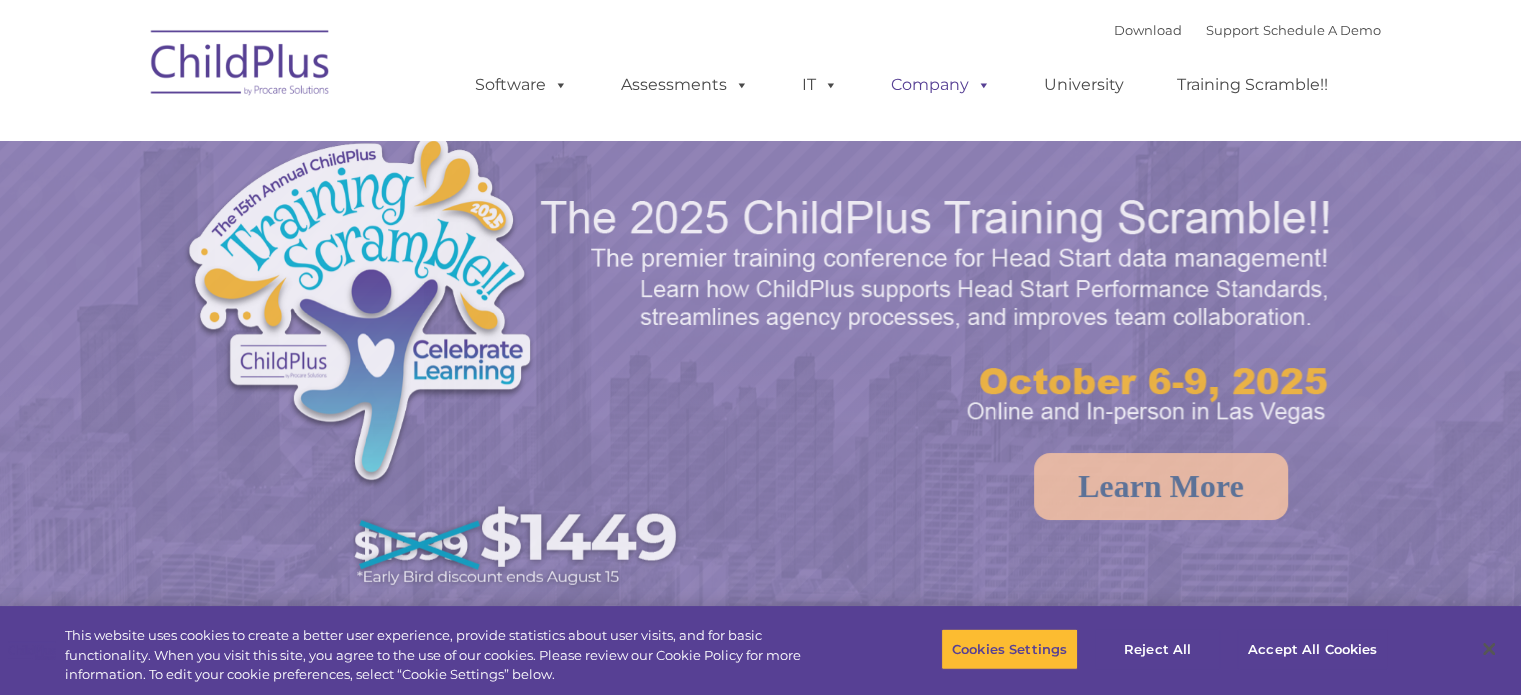 select on "MEDIUM" 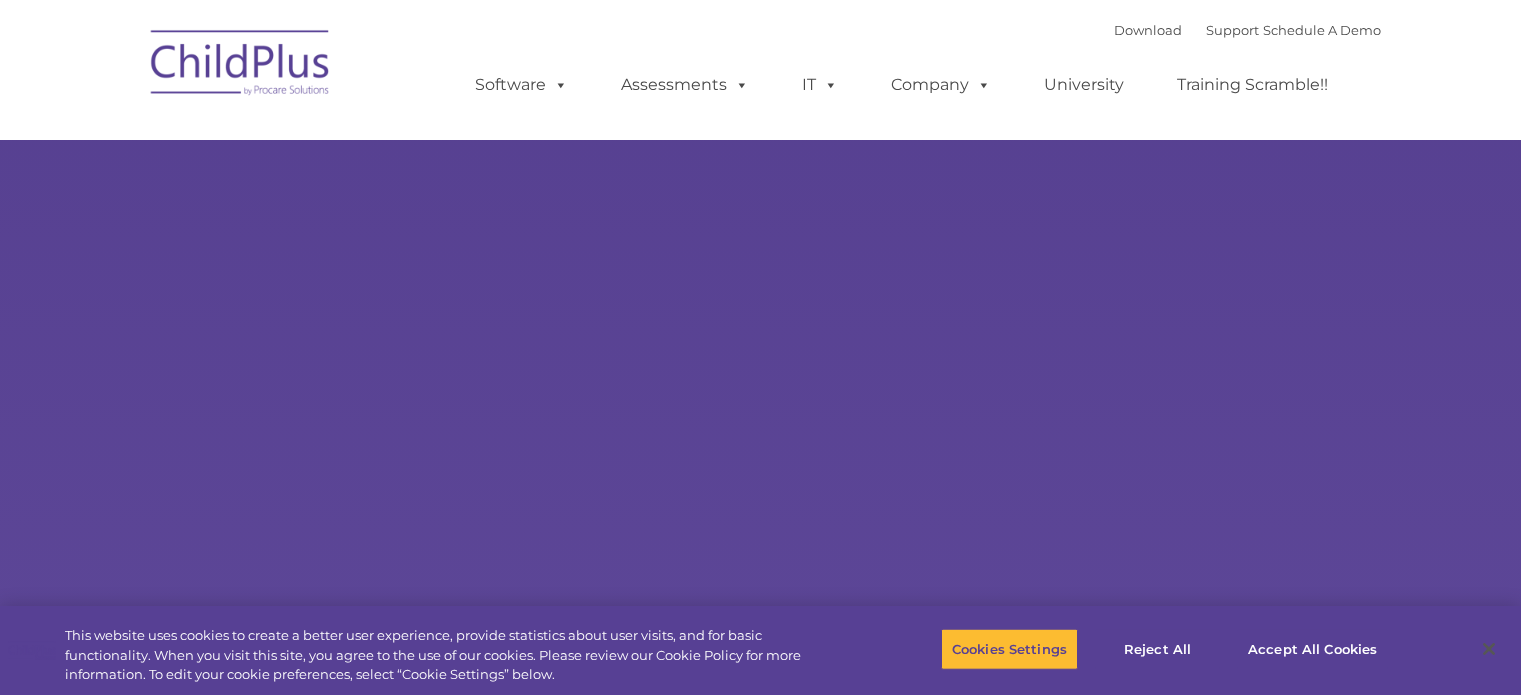 scroll, scrollTop: 0, scrollLeft: 0, axis: both 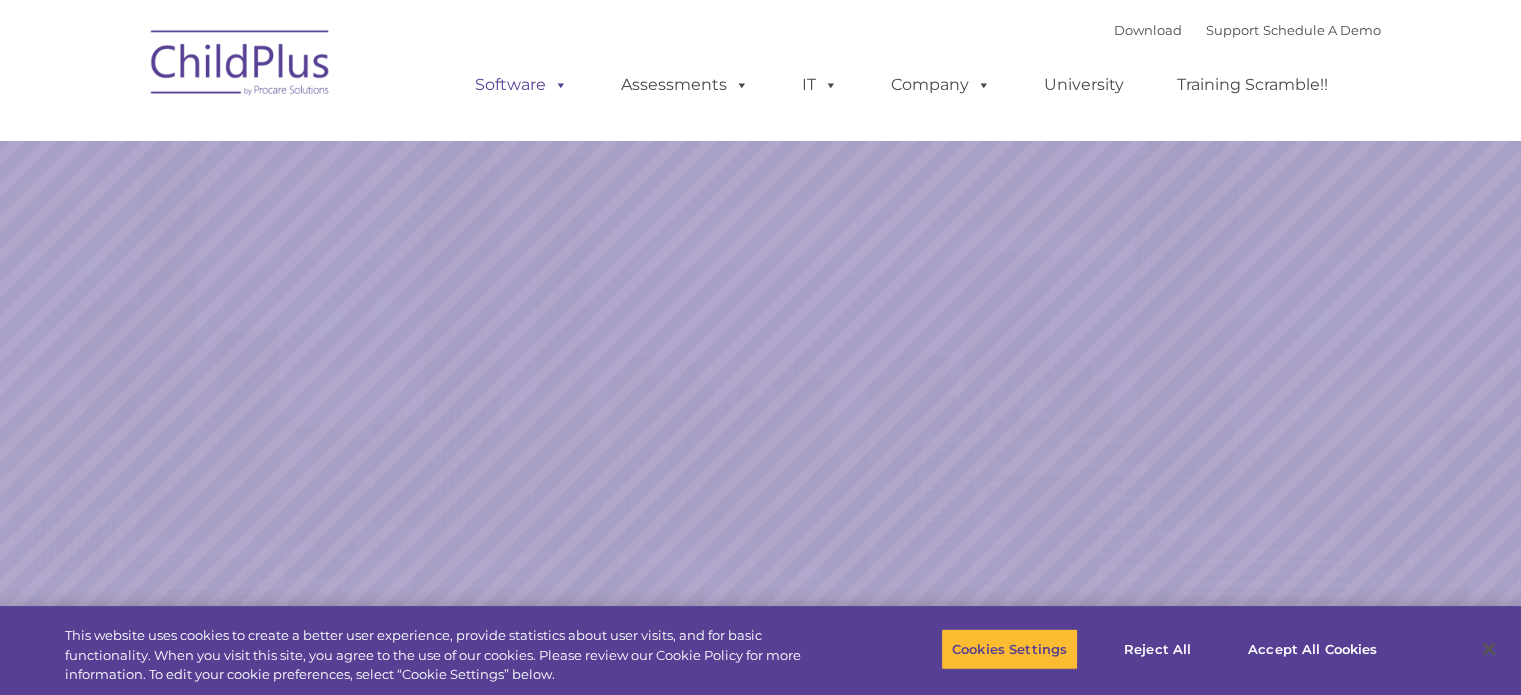 select on "MEDIUM" 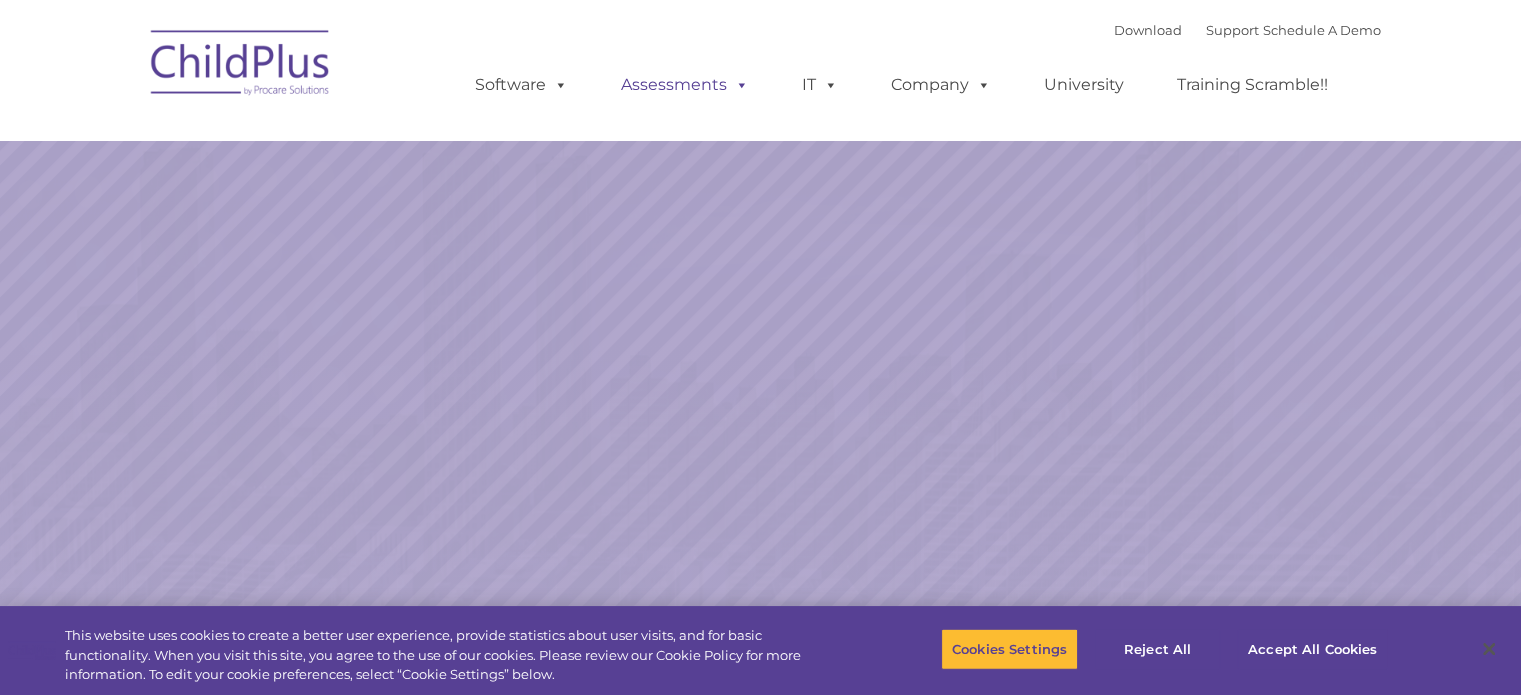 scroll, scrollTop: 0, scrollLeft: 0, axis: both 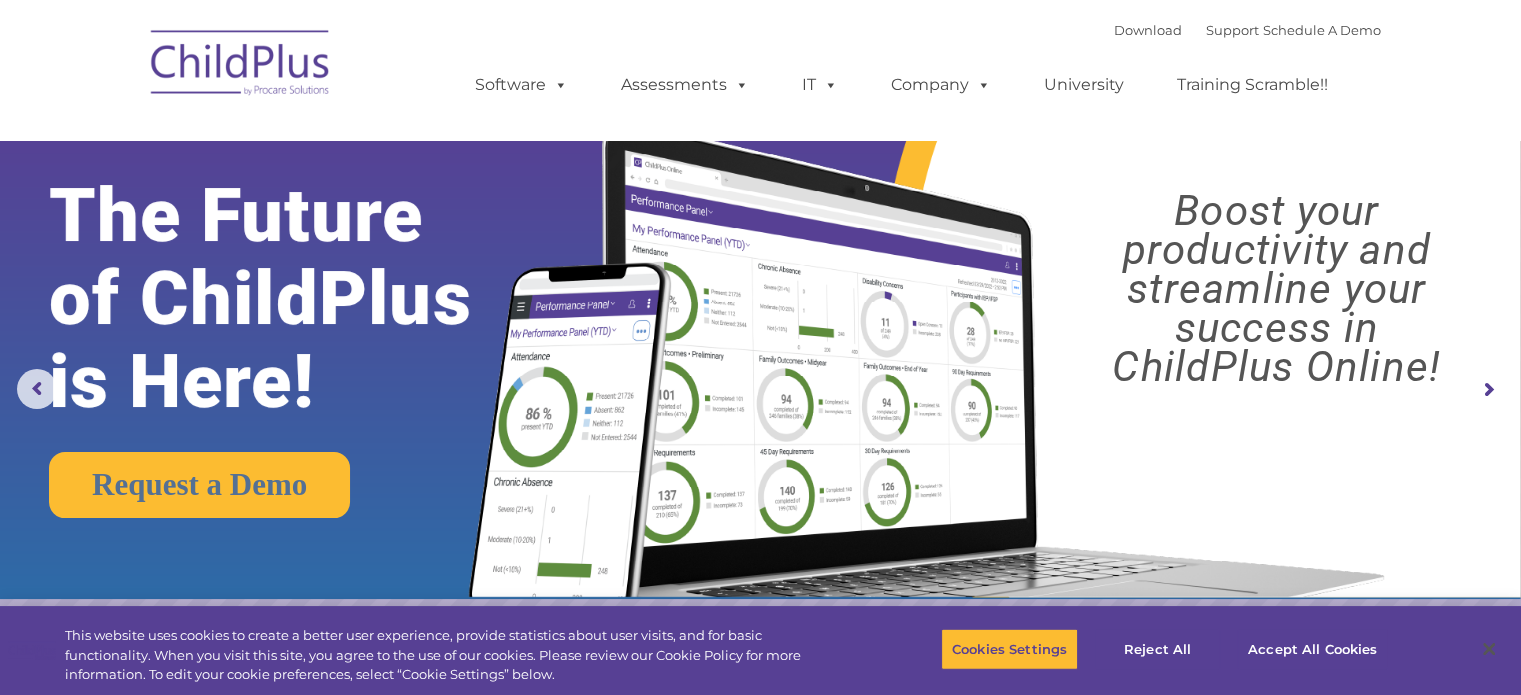 click at bounding box center (922, 339) 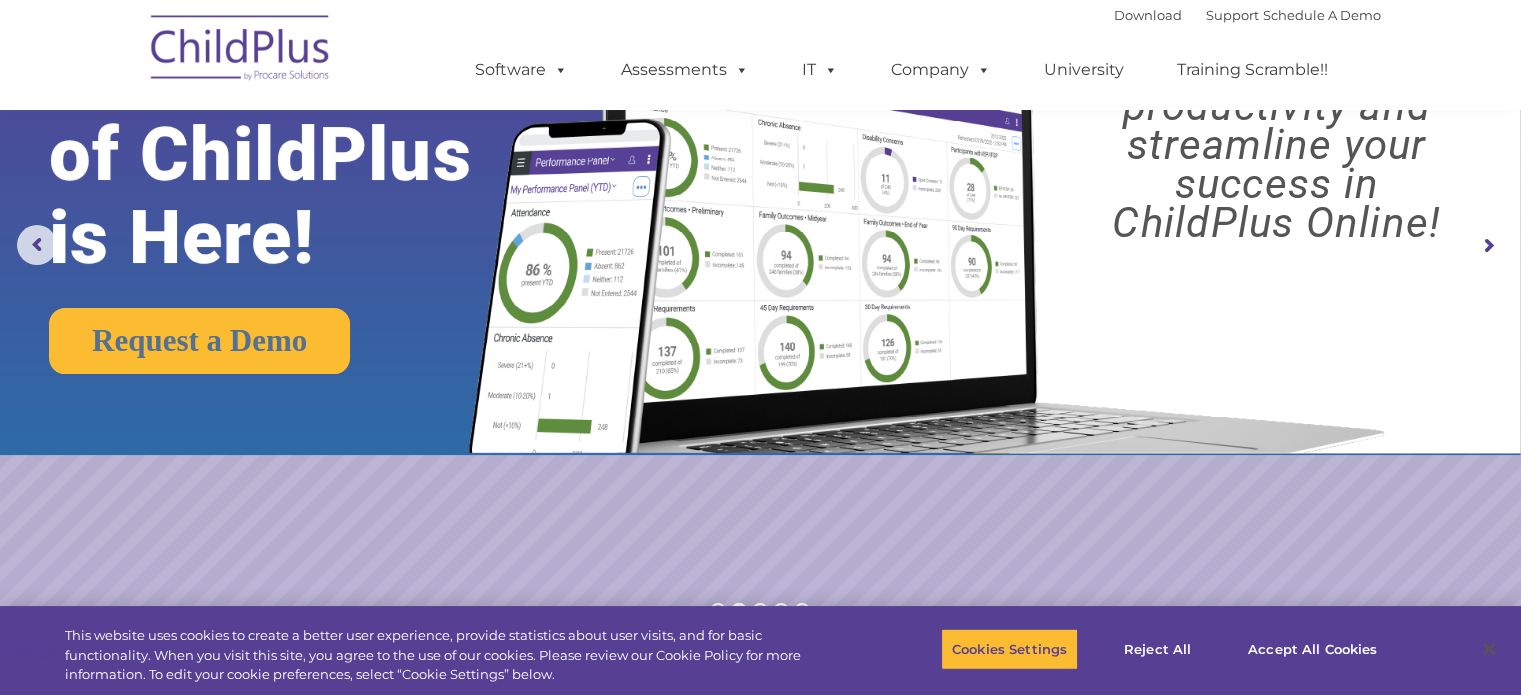 scroll, scrollTop: 0, scrollLeft: 0, axis: both 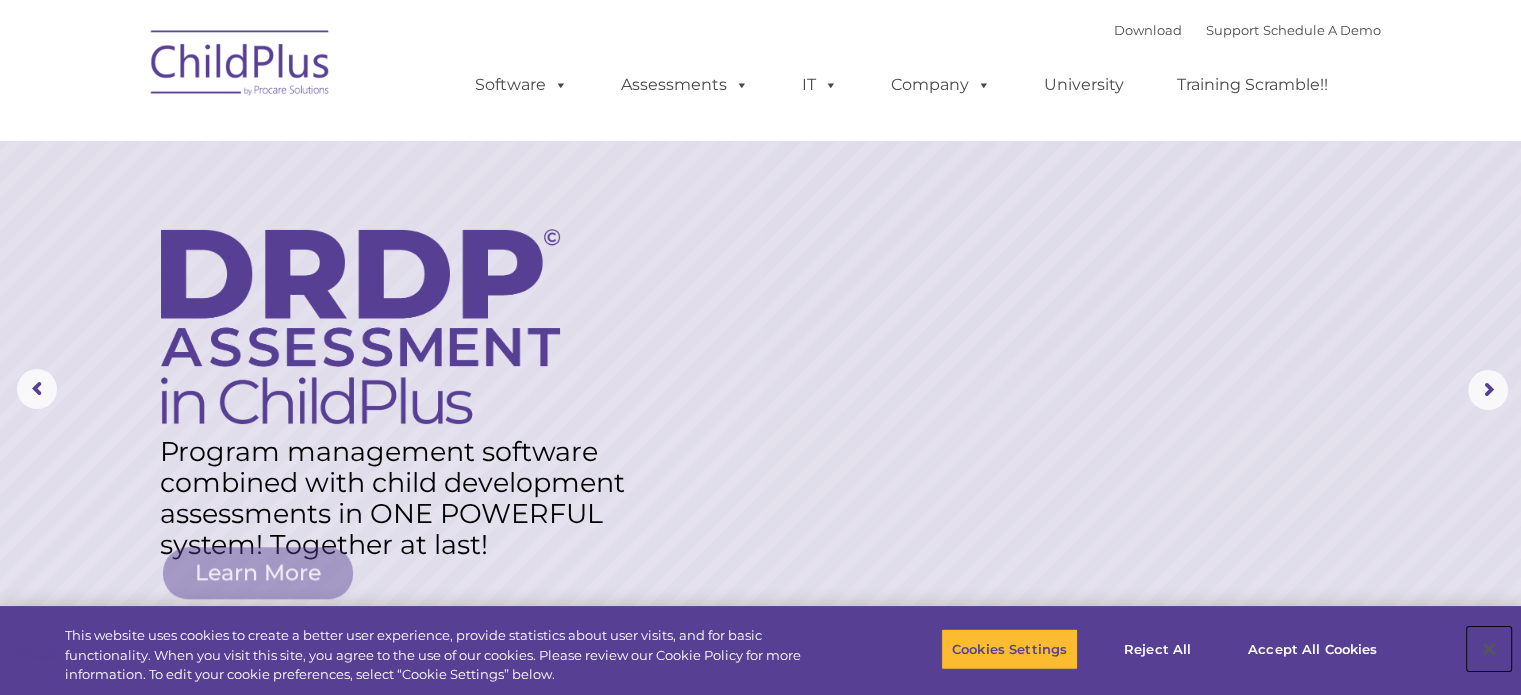 click at bounding box center (1489, 649) 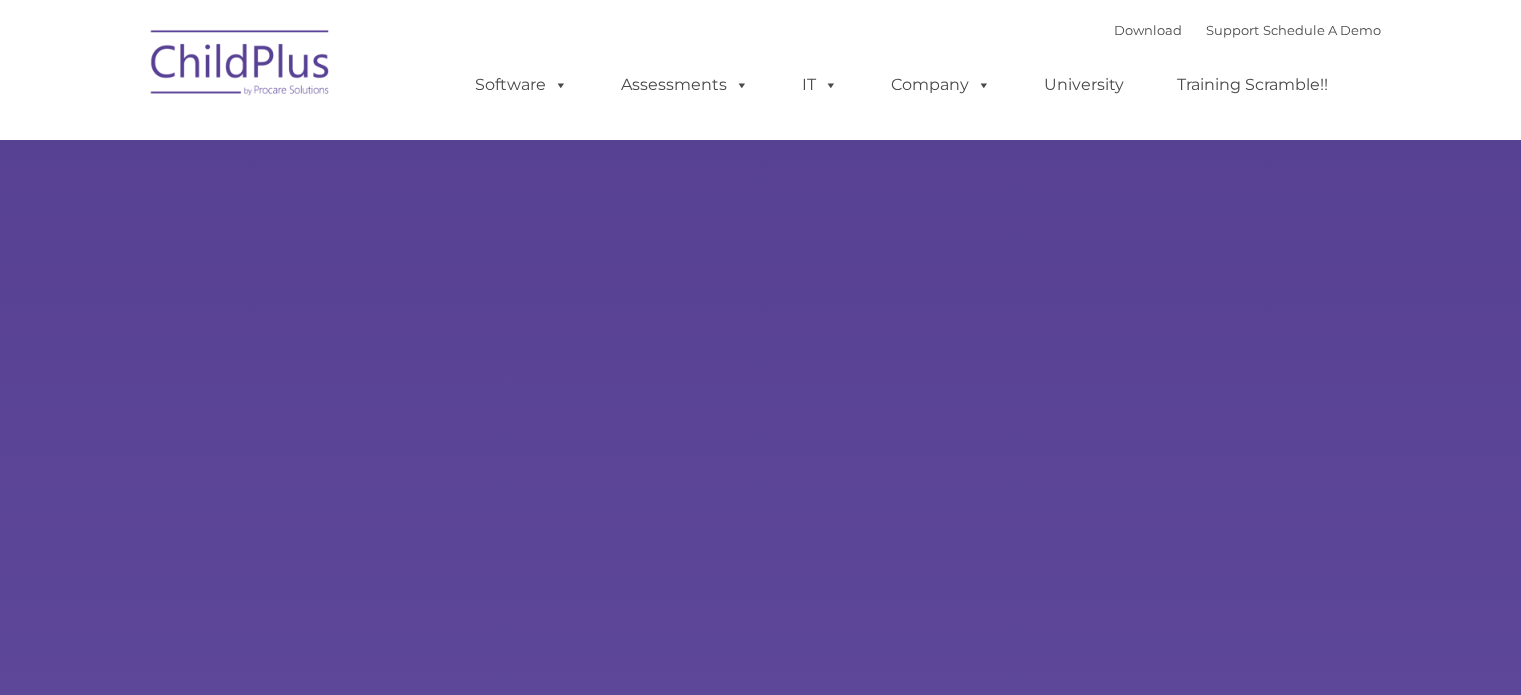 scroll, scrollTop: 0, scrollLeft: 0, axis: both 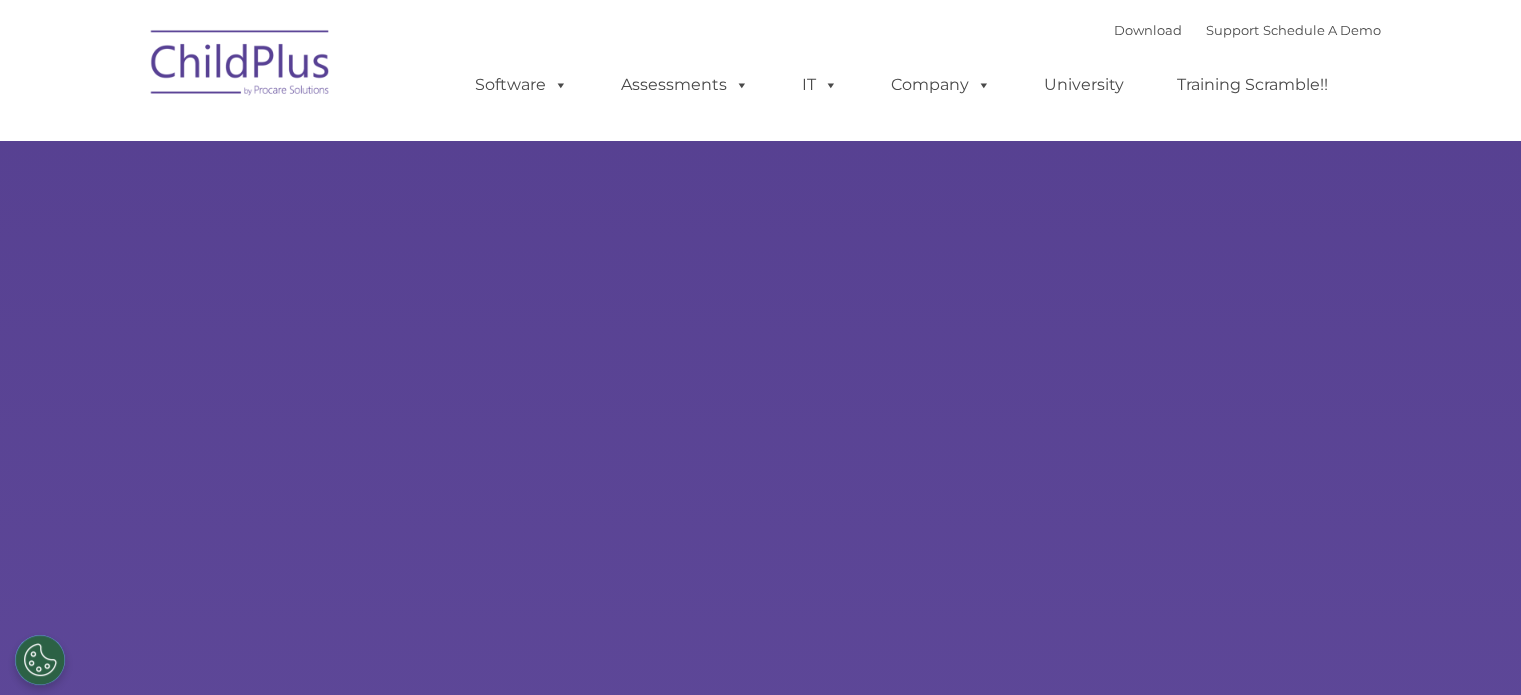 type on "" 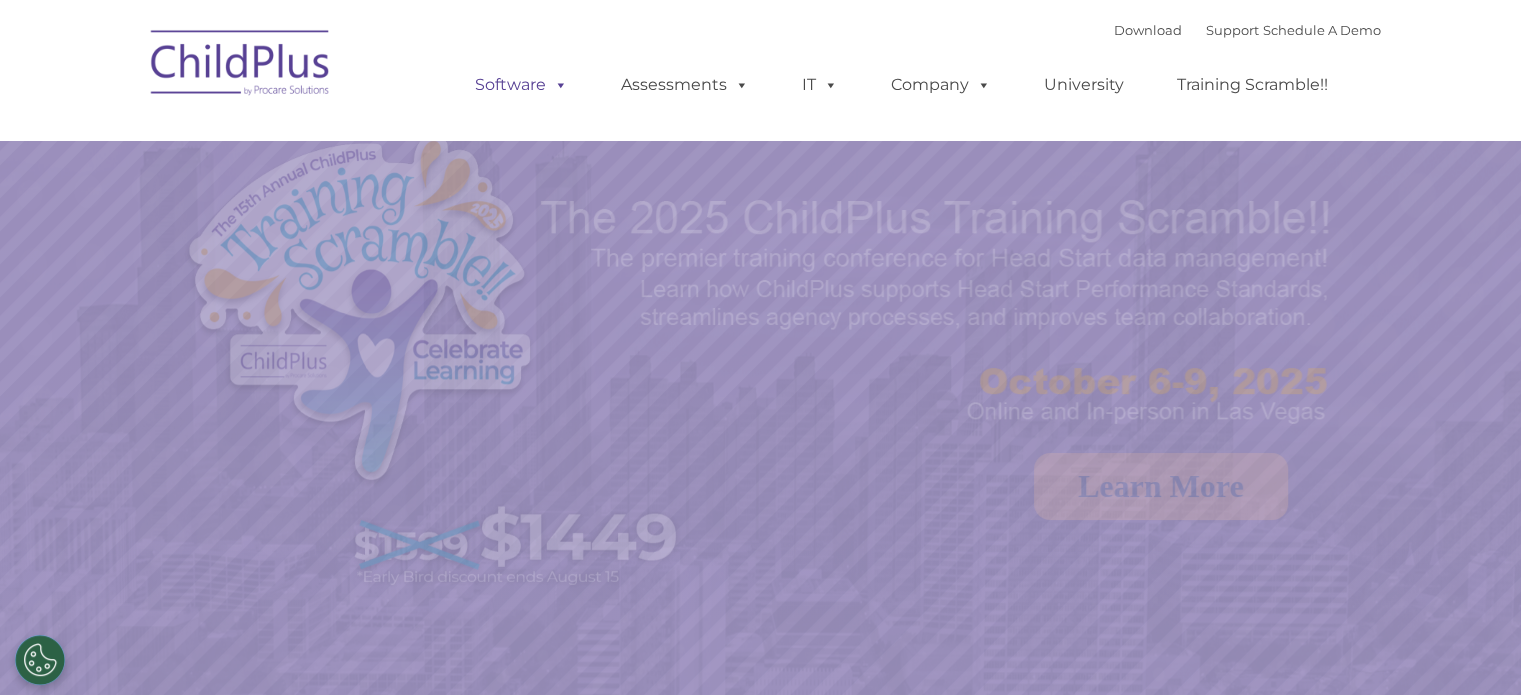 select on "MEDIUM" 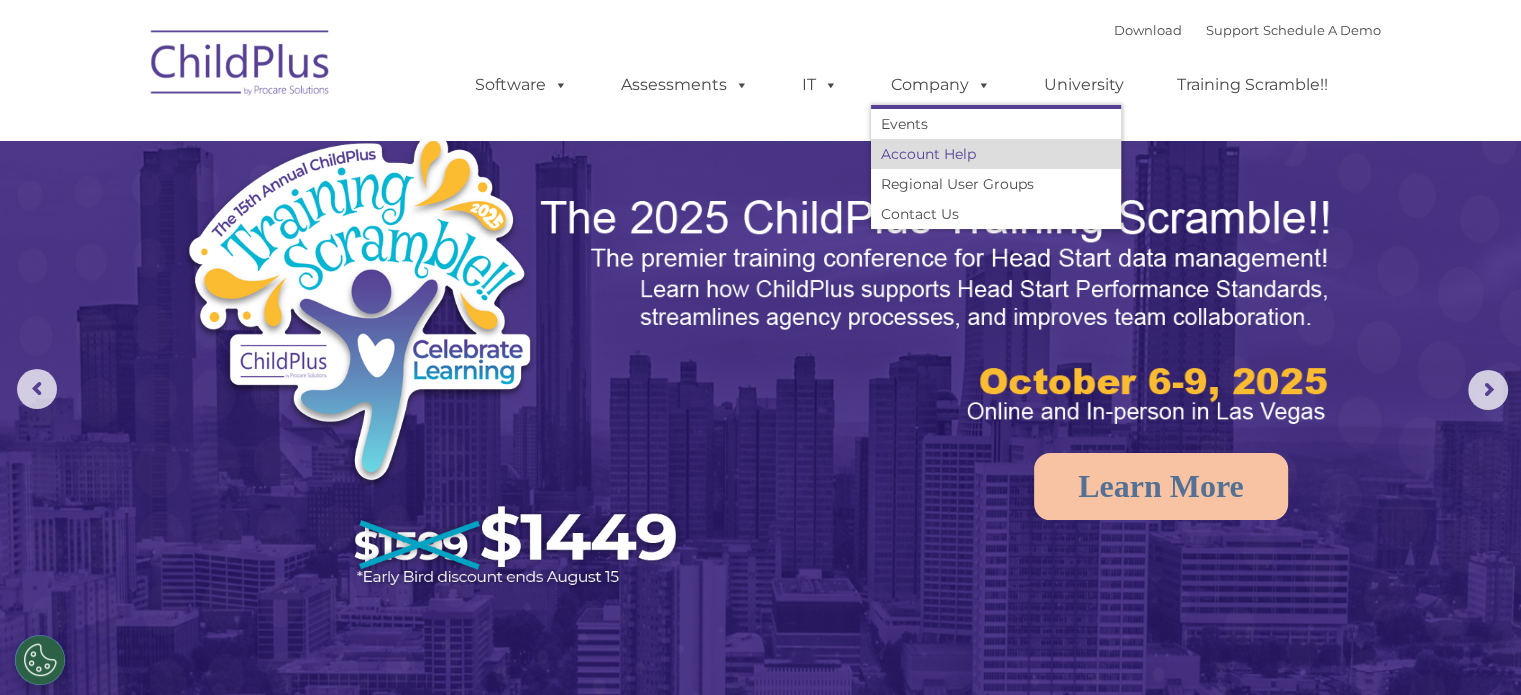 click on "Account Help" at bounding box center [996, 154] 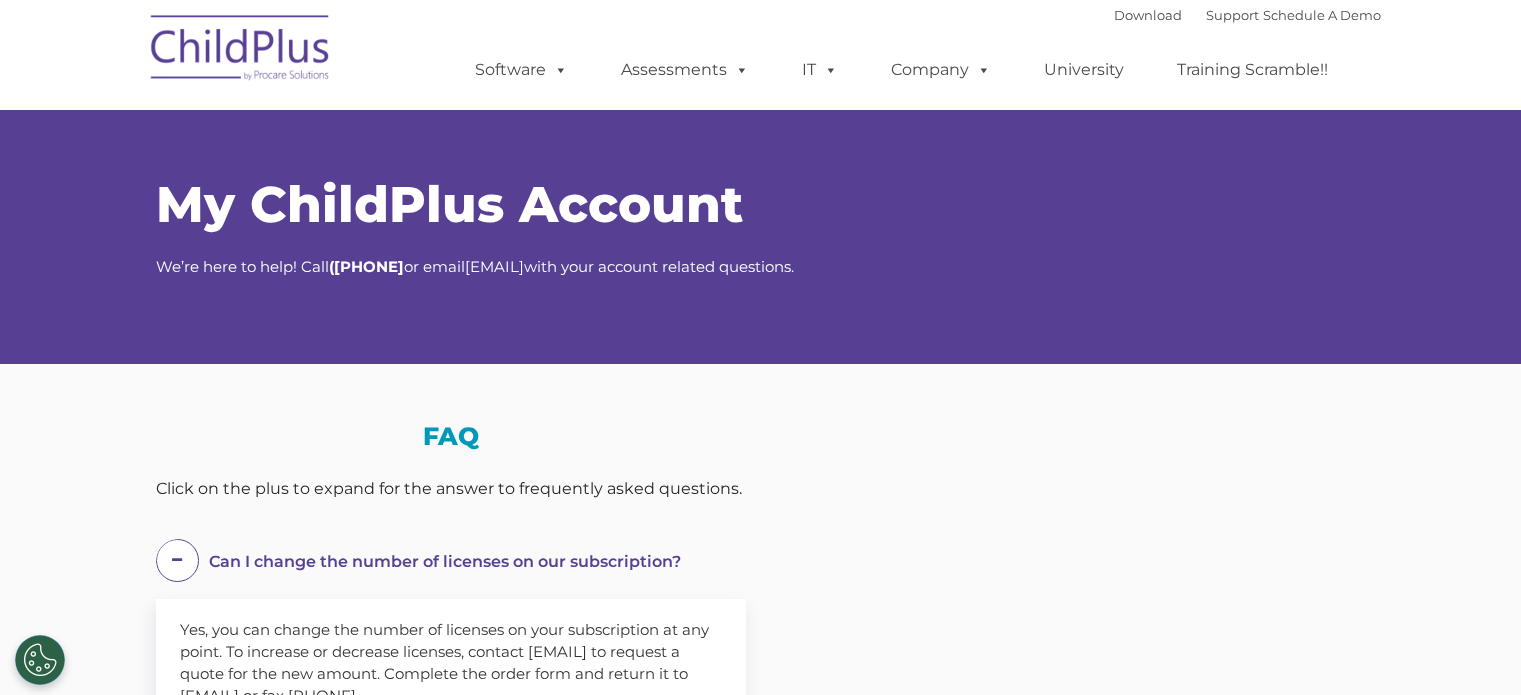 scroll, scrollTop: 0, scrollLeft: 0, axis: both 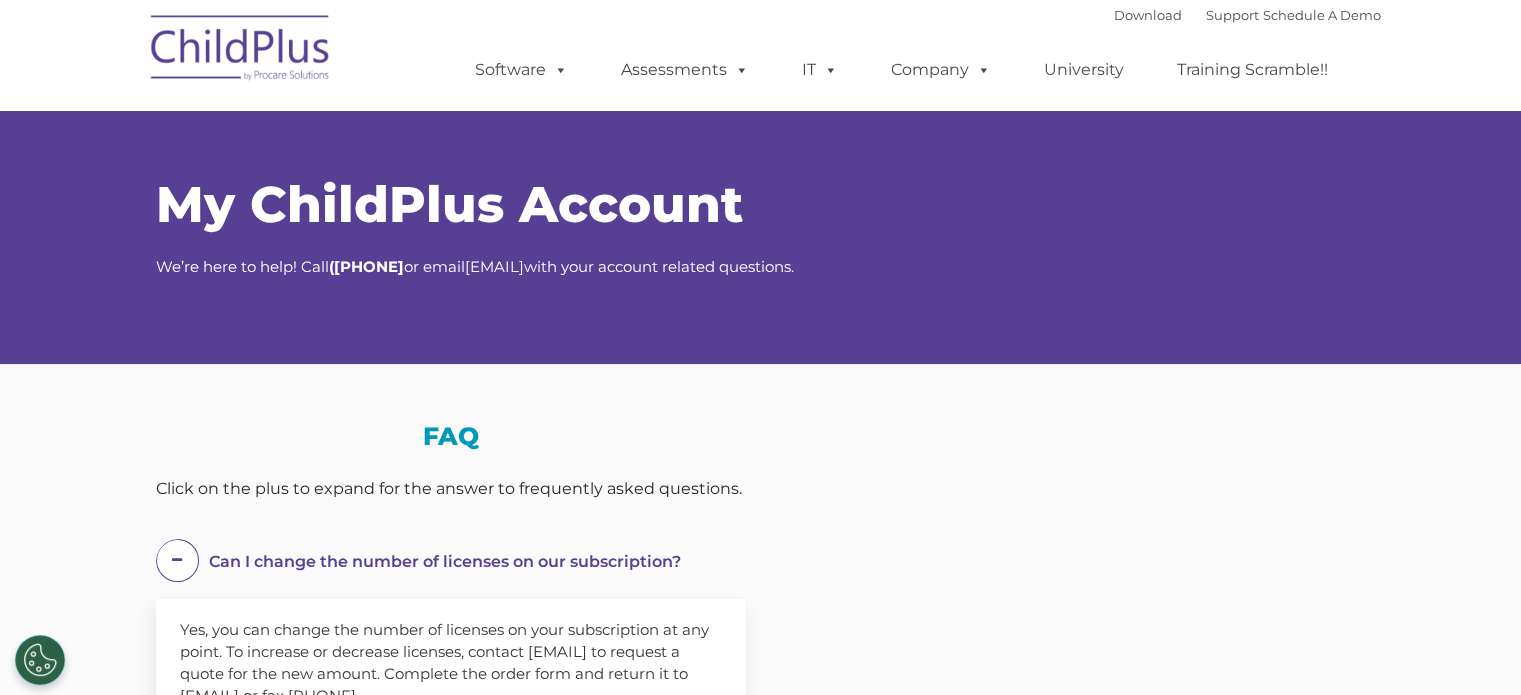 select on "MEDIUM" 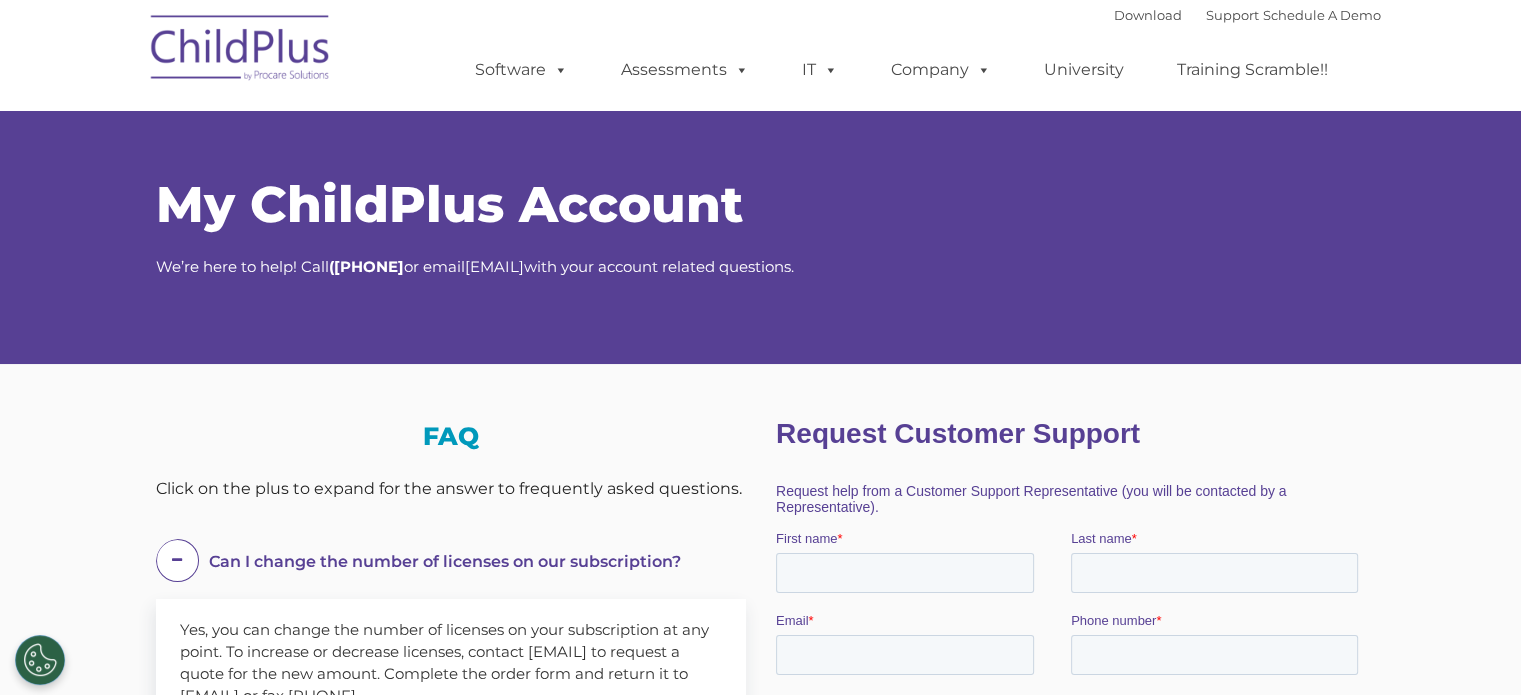 scroll, scrollTop: 0, scrollLeft: 0, axis: both 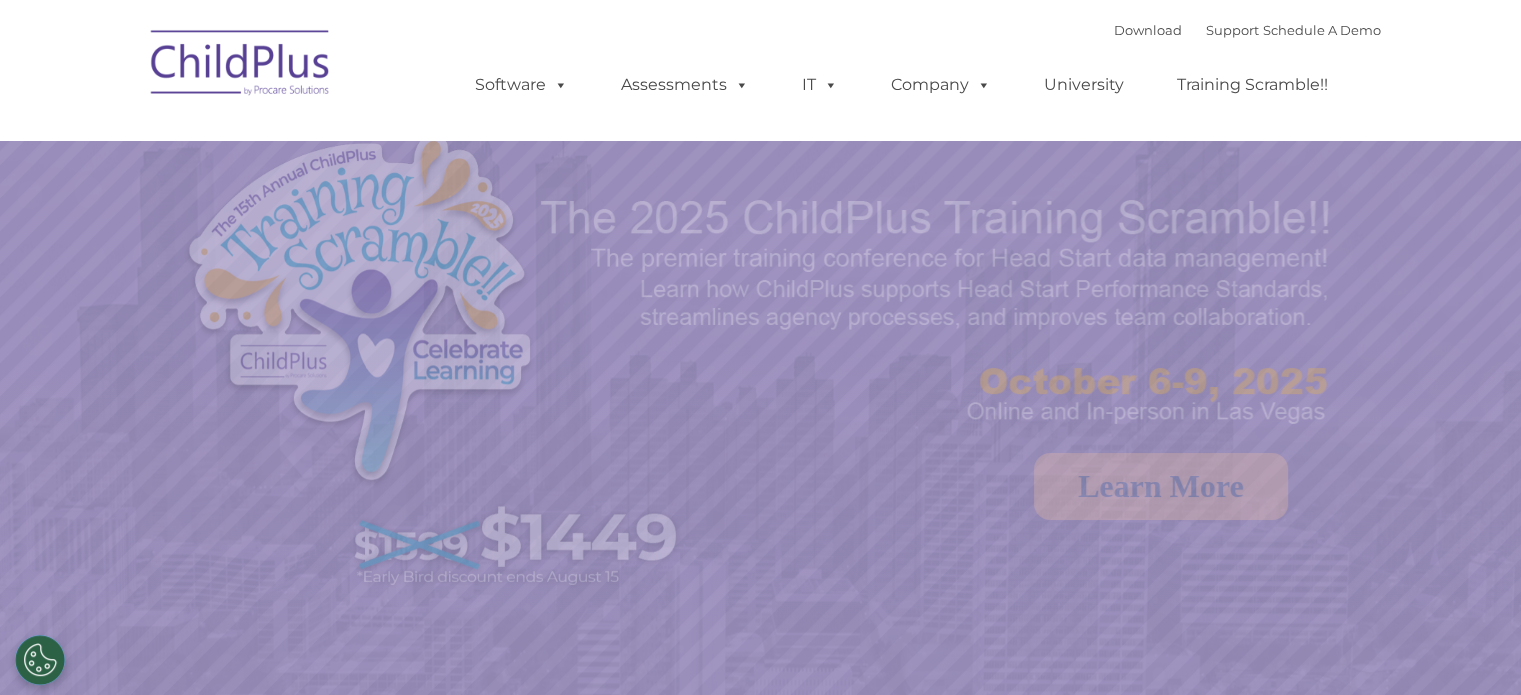 select on "MEDIUM" 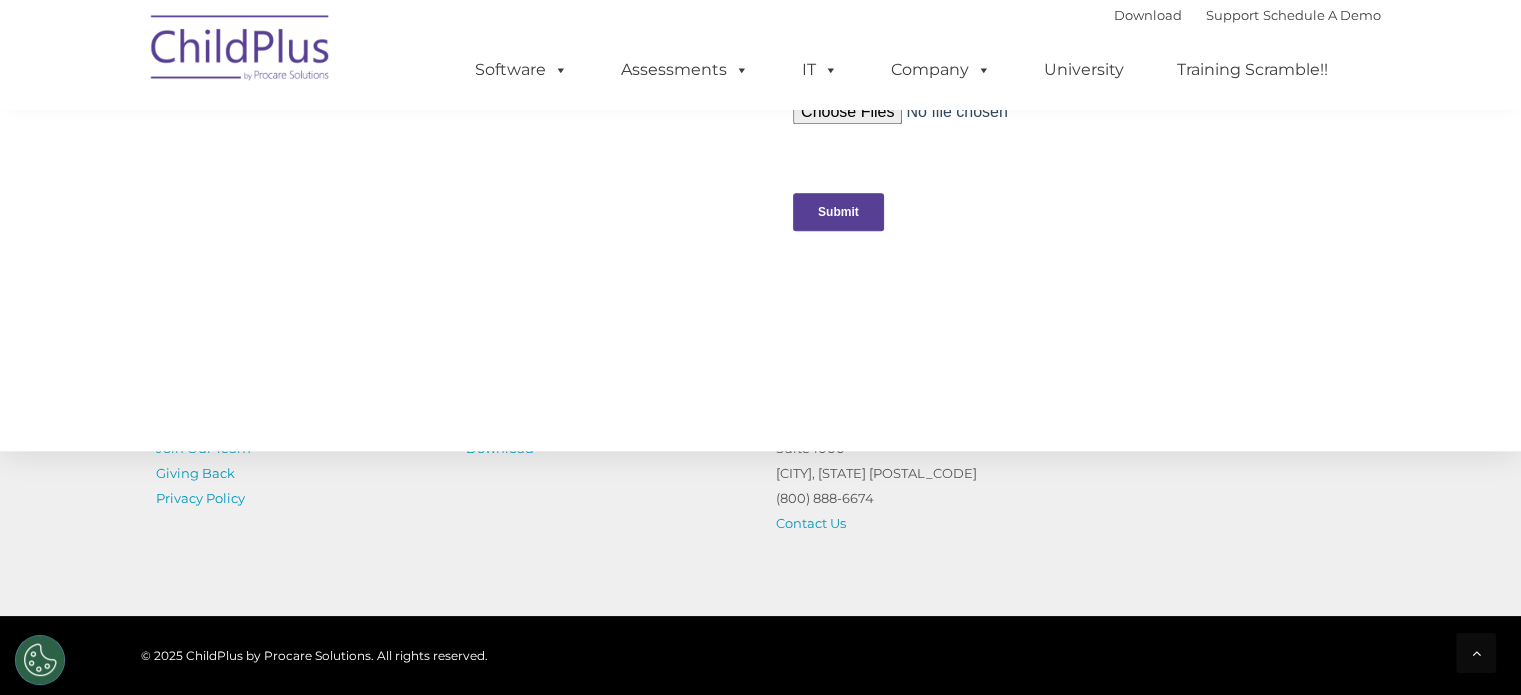 scroll, scrollTop: 2249, scrollLeft: 0, axis: vertical 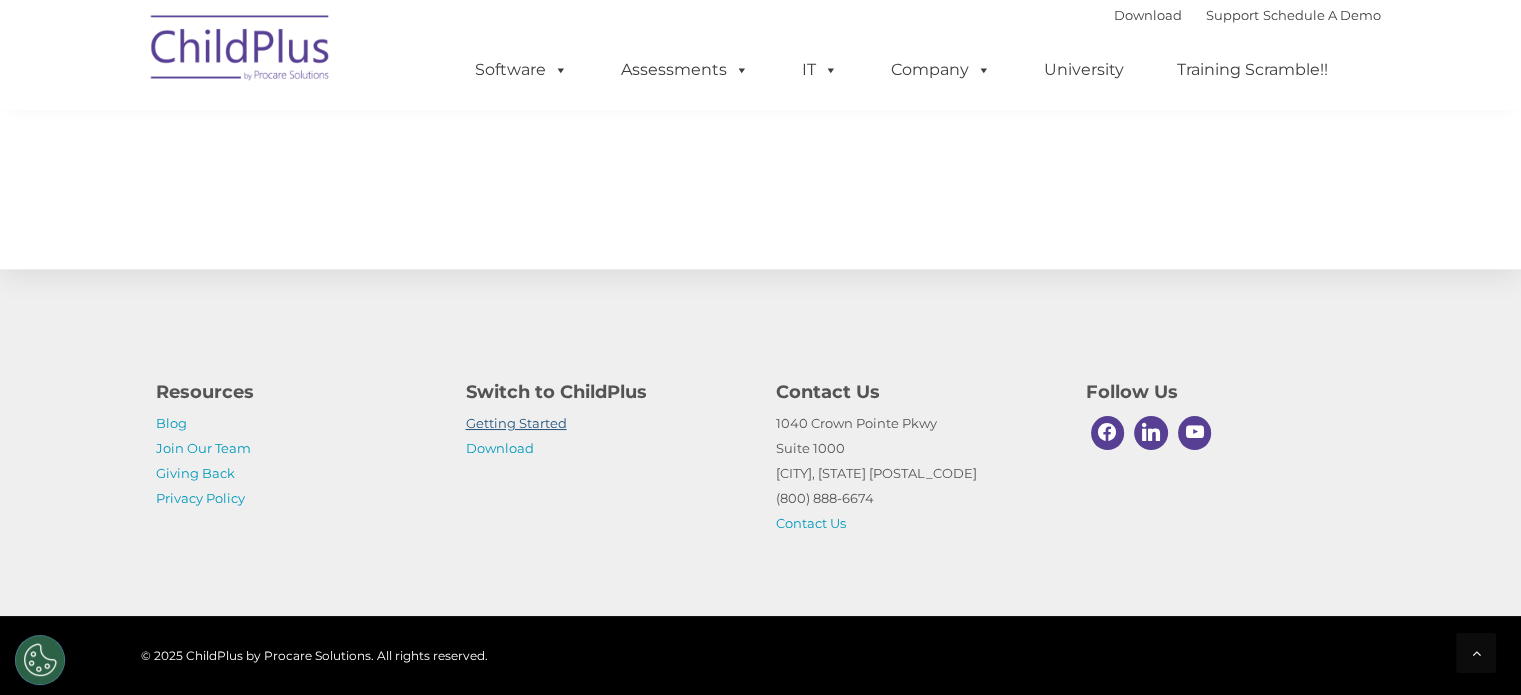 click on "Getting Started" at bounding box center [516, 423] 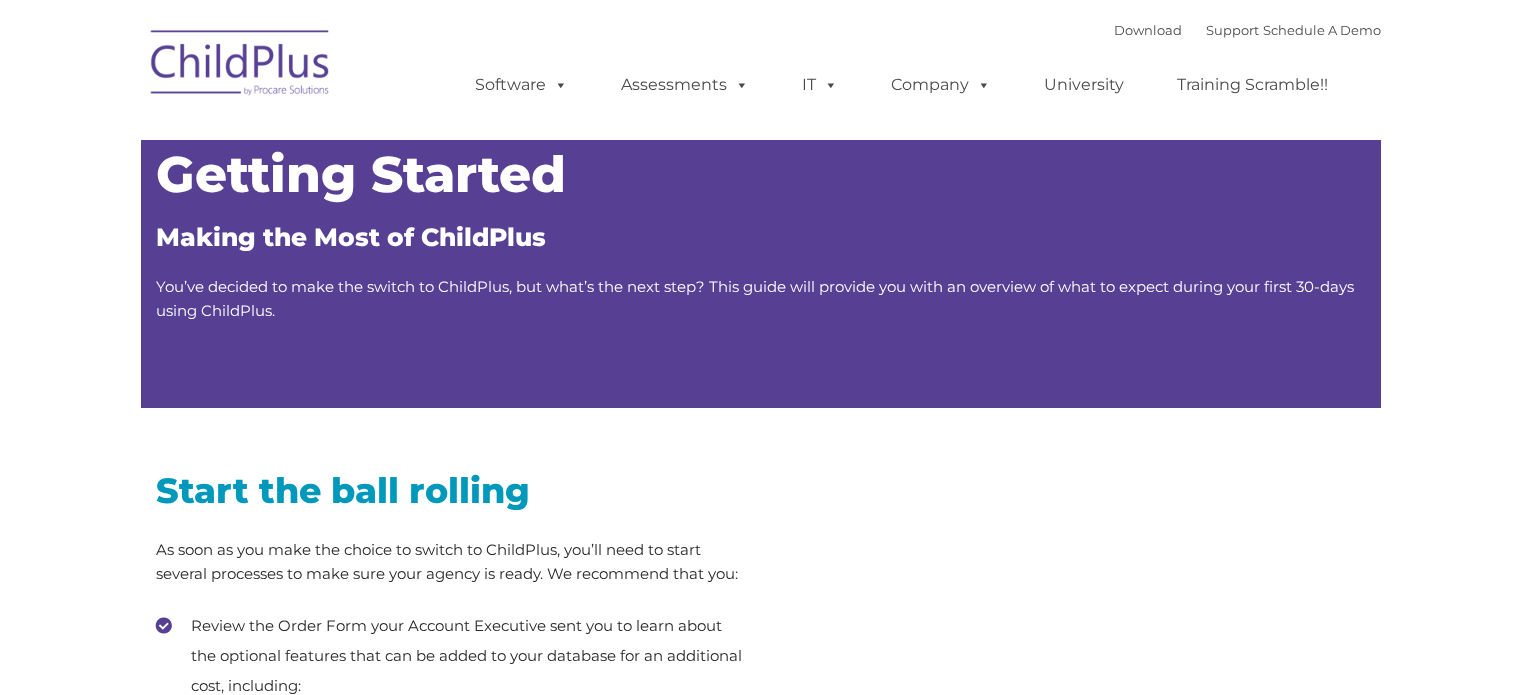 scroll, scrollTop: 0, scrollLeft: 0, axis: both 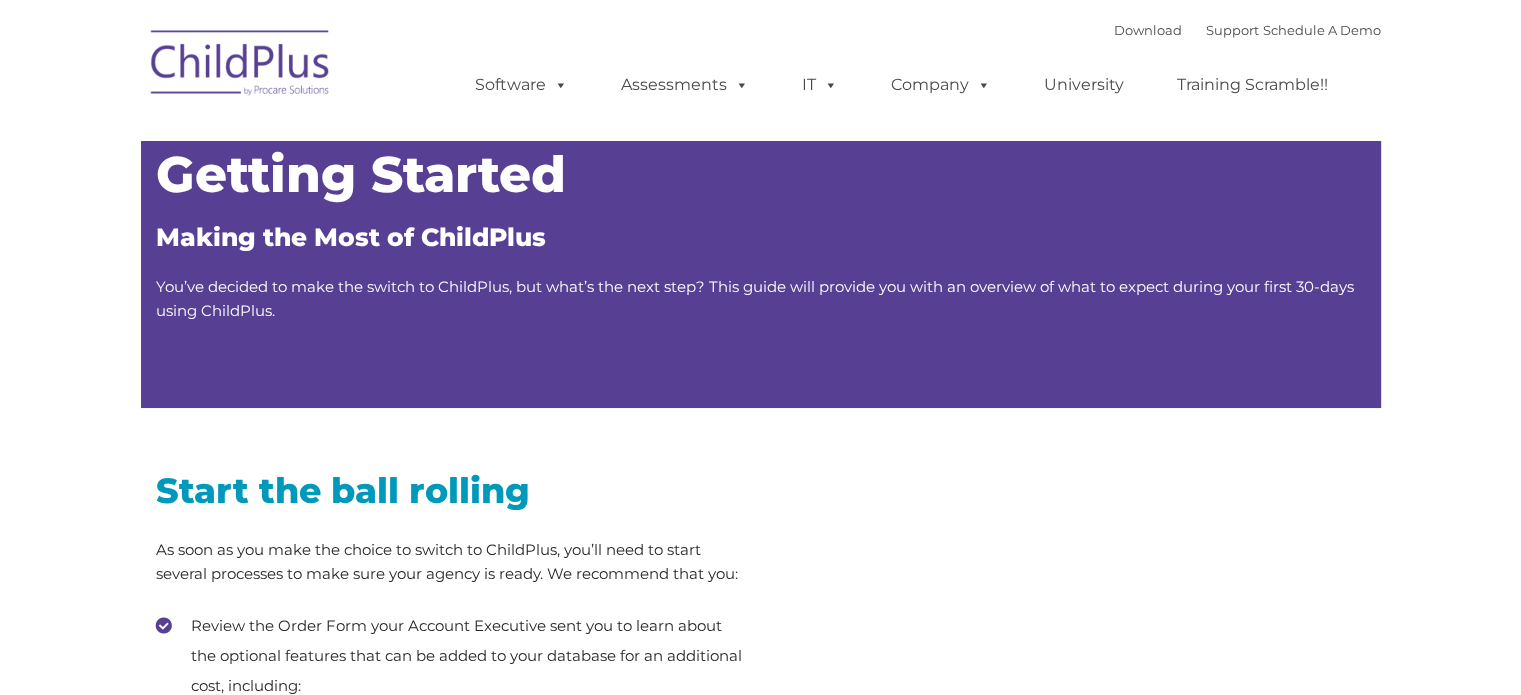 type on "" 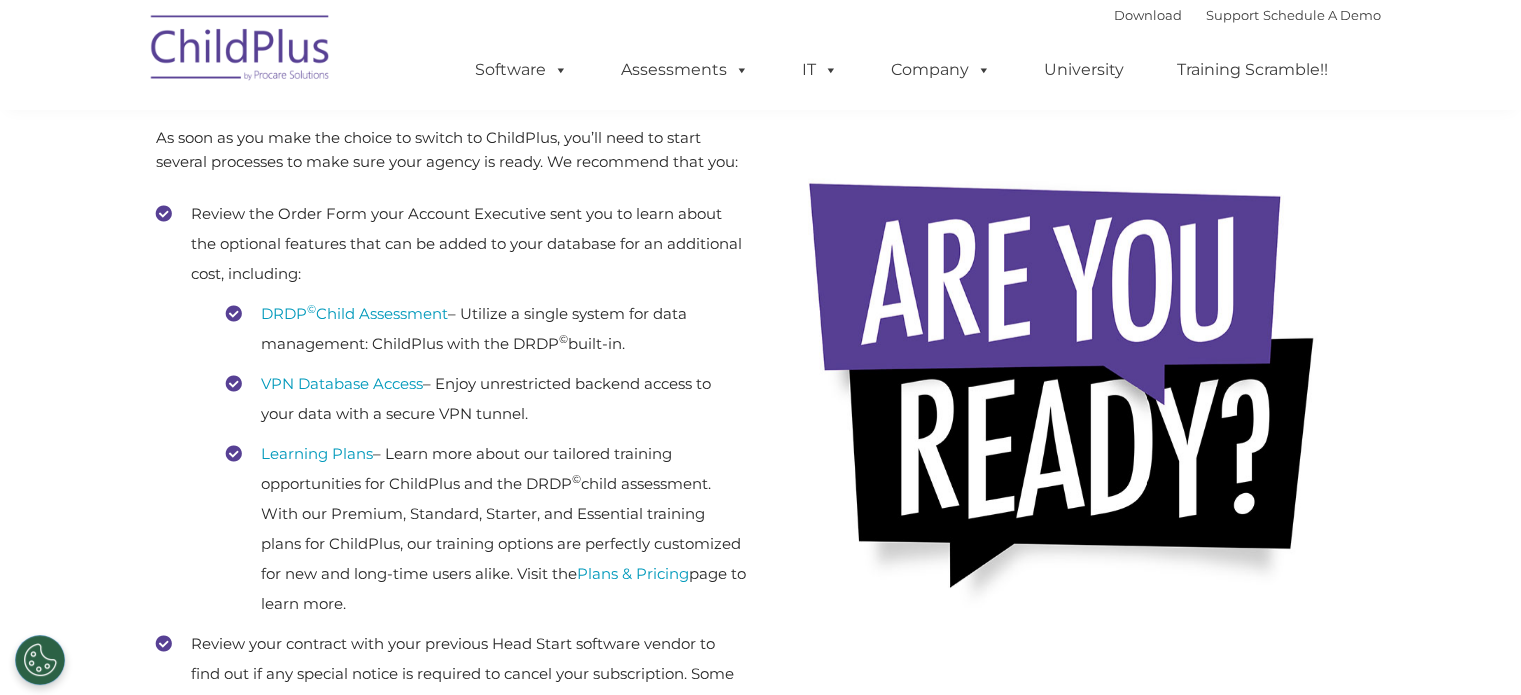 scroll, scrollTop: 0, scrollLeft: 0, axis: both 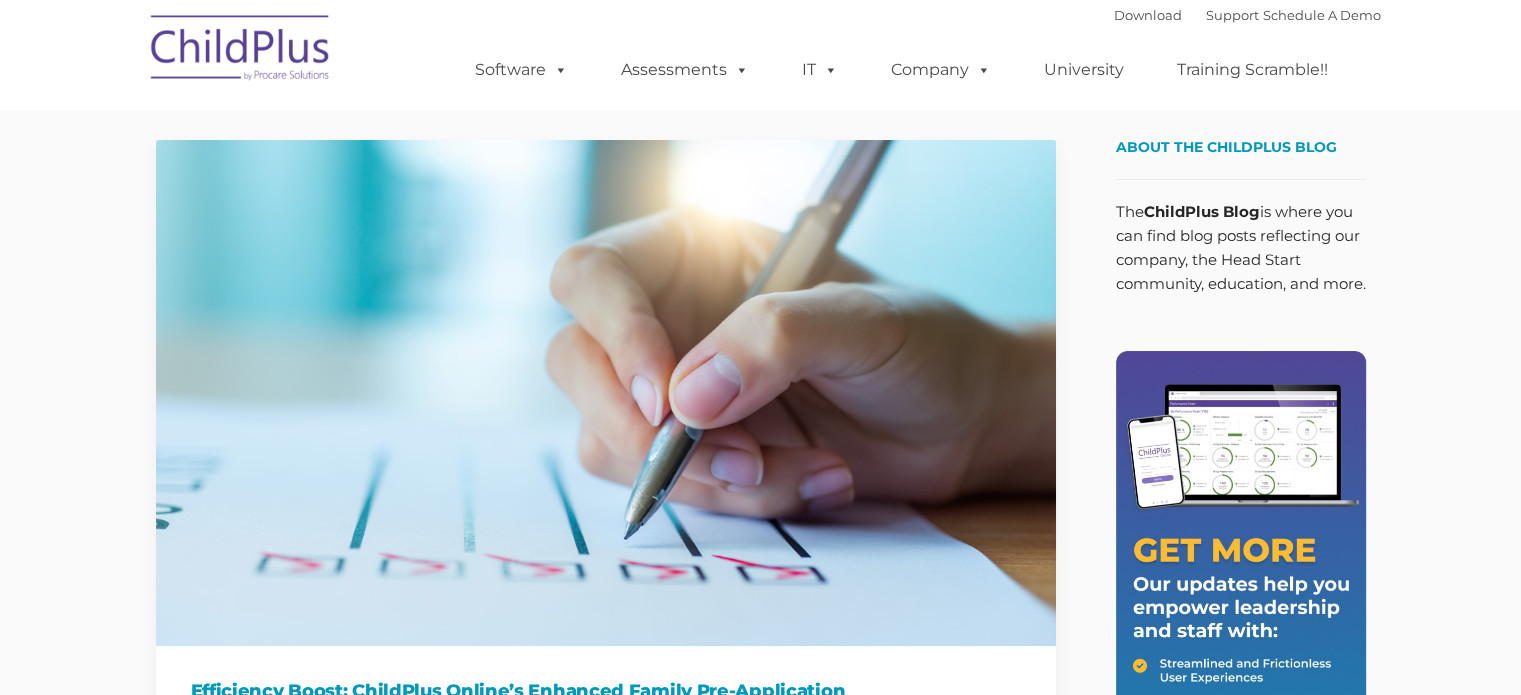 type on "" 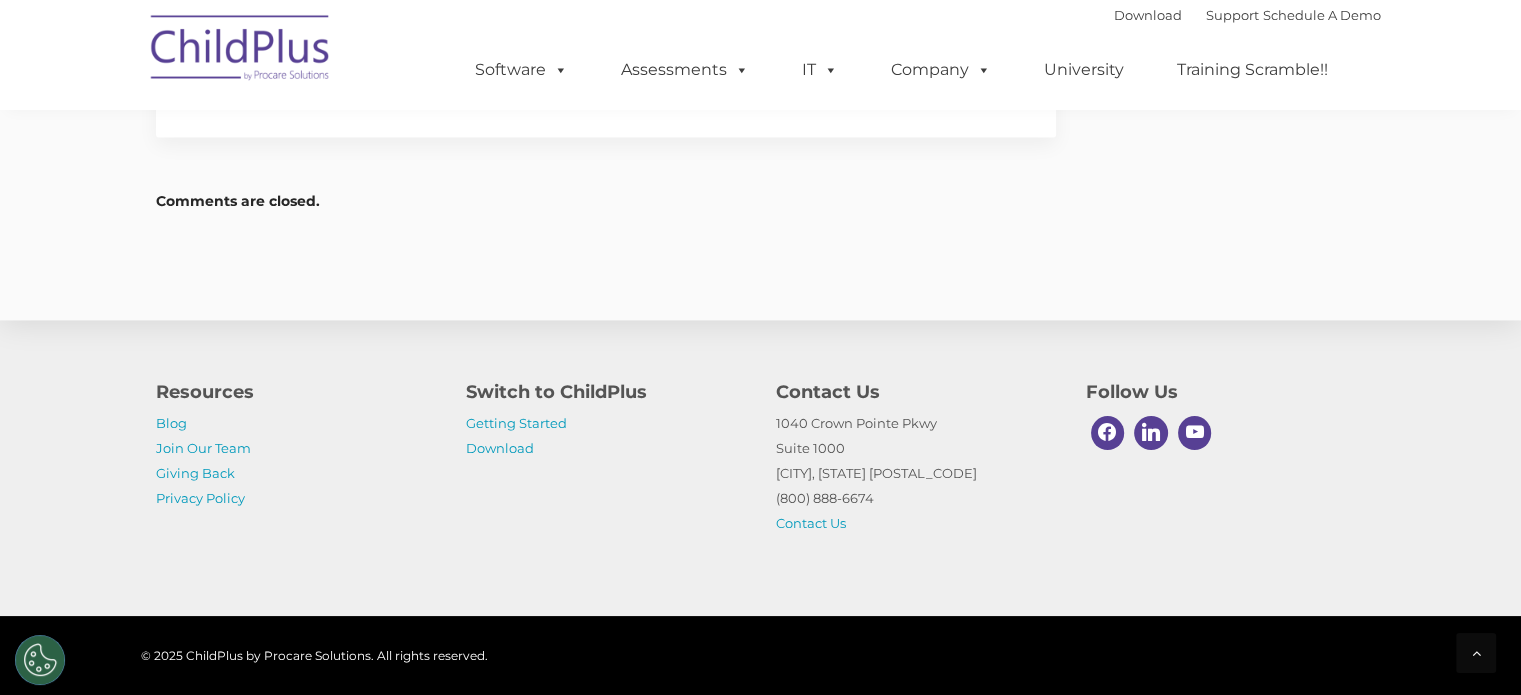 scroll, scrollTop: 2990, scrollLeft: 0, axis: vertical 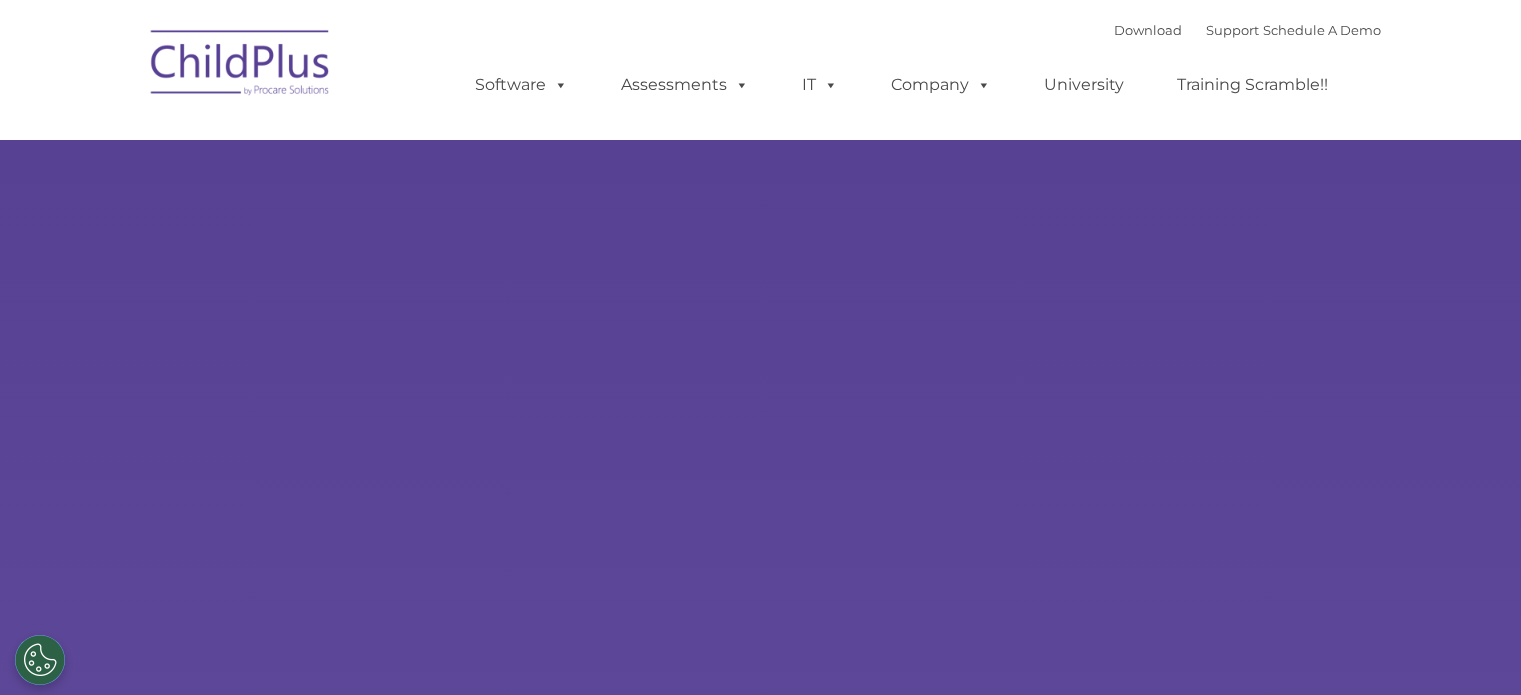 type on "" 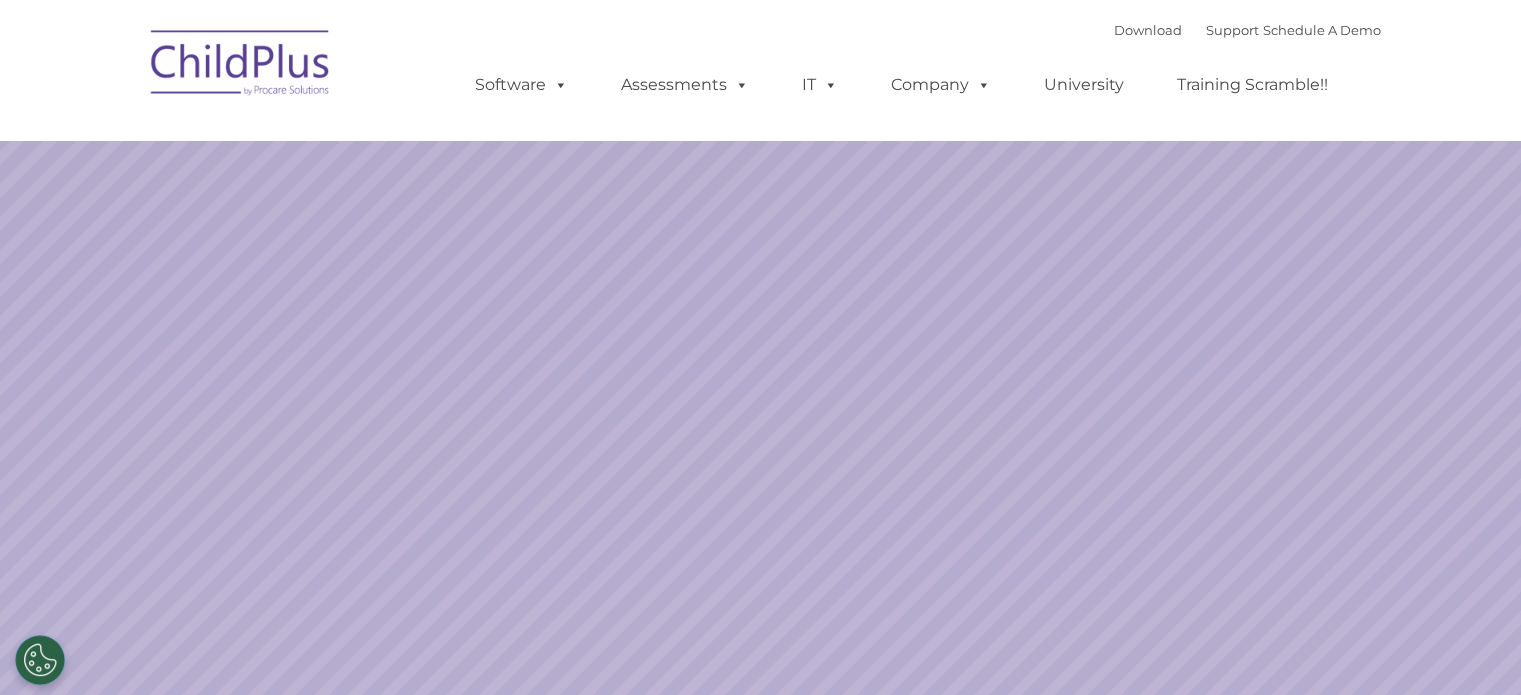 select on "MEDIUM" 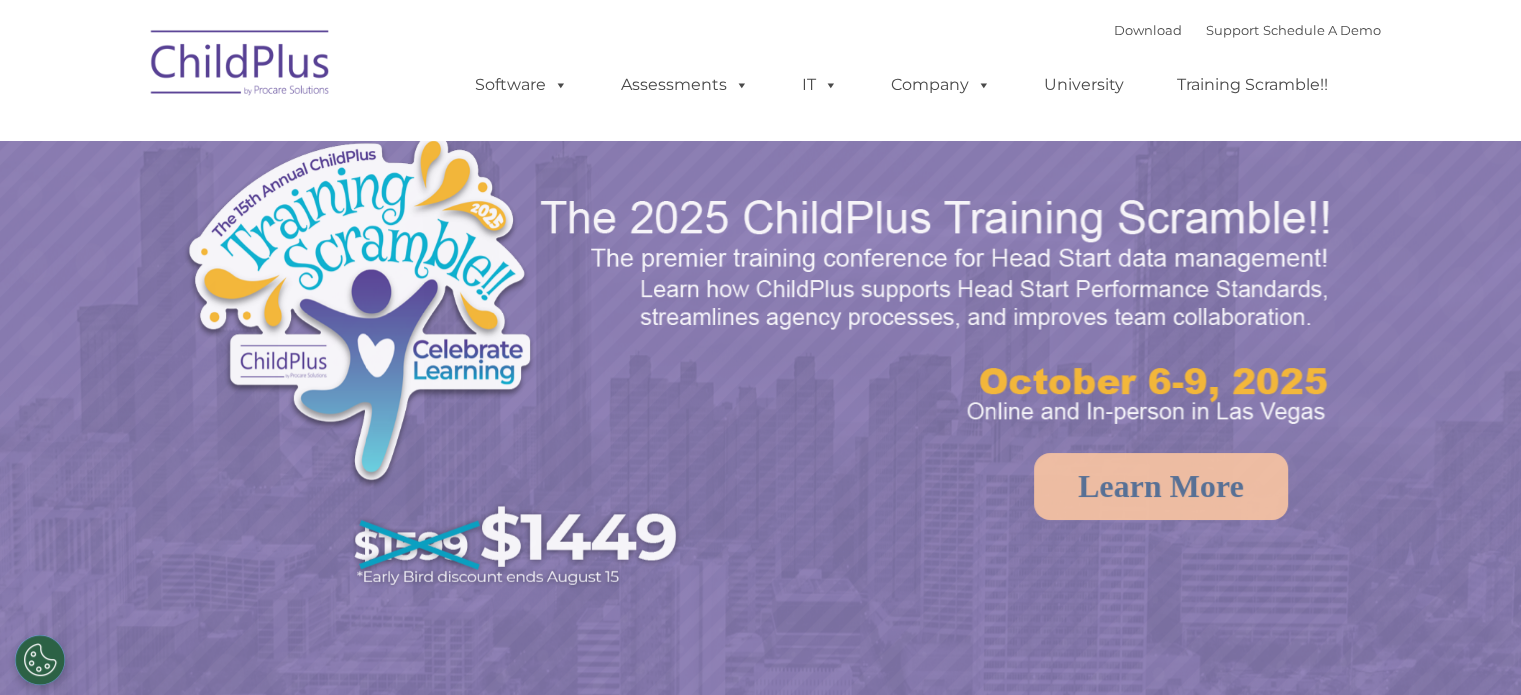 scroll, scrollTop: 0, scrollLeft: 0, axis: both 